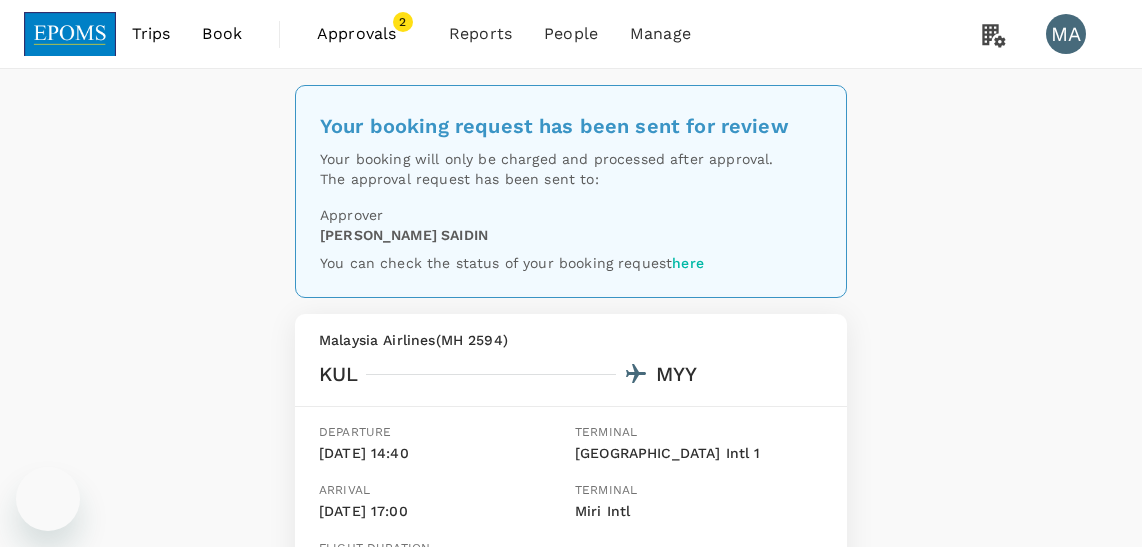 scroll, scrollTop: 0, scrollLeft: 0, axis: both 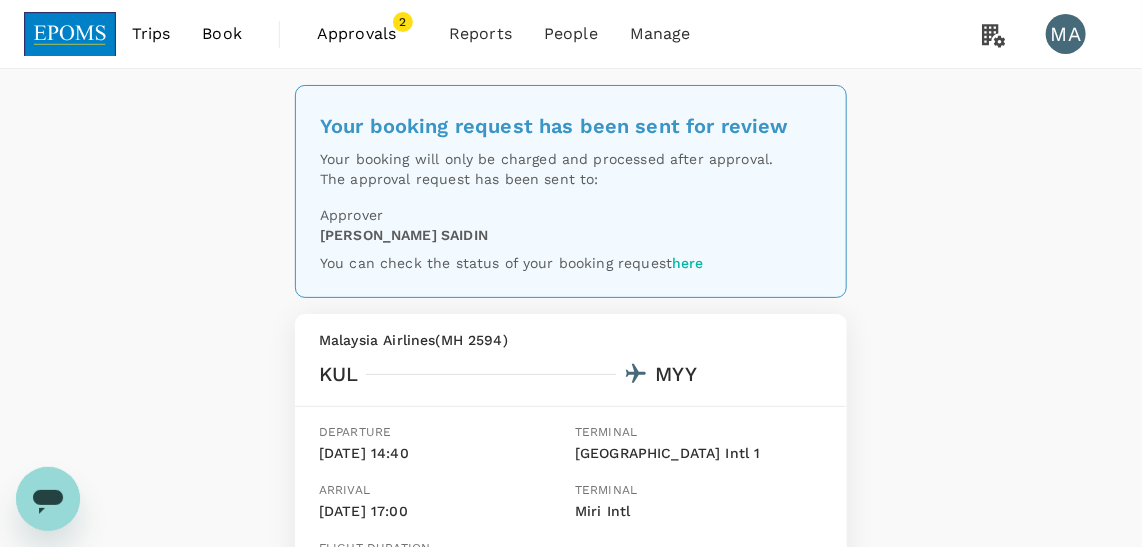 click on "Approvals" at bounding box center [367, 34] 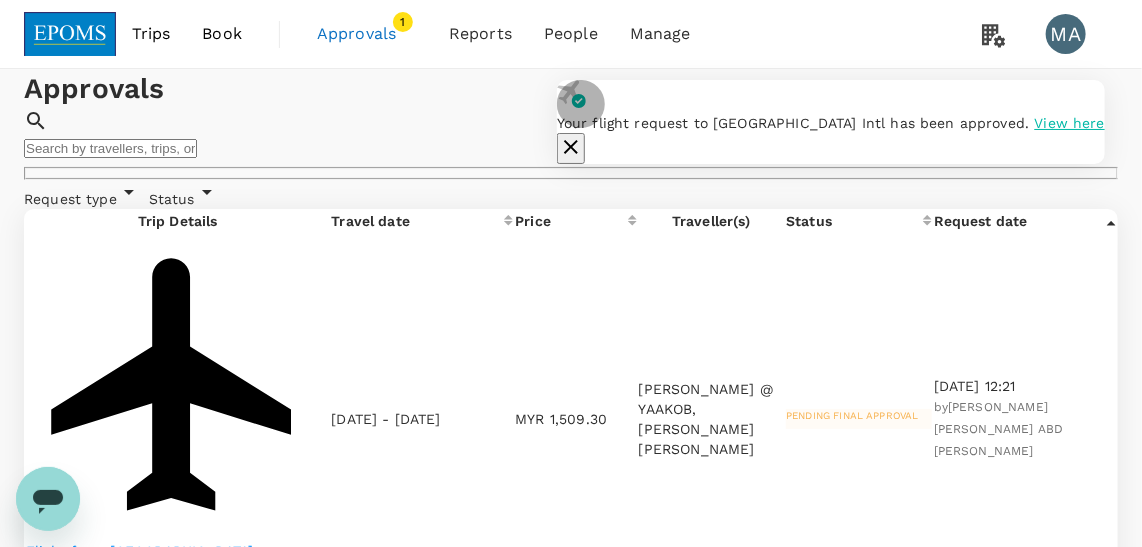 click 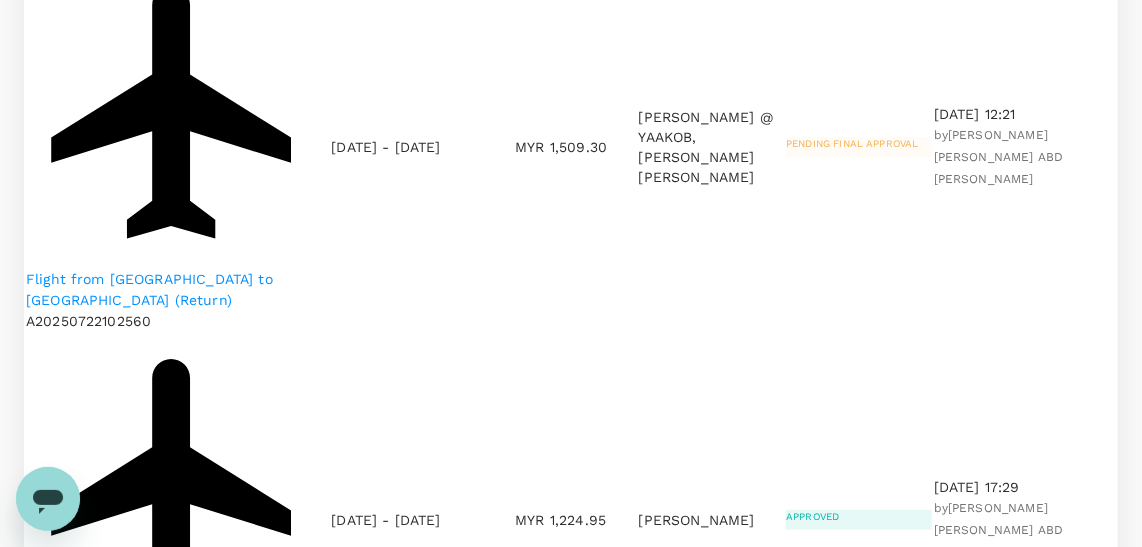 scroll, scrollTop: 272, scrollLeft: 0, axis: vertical 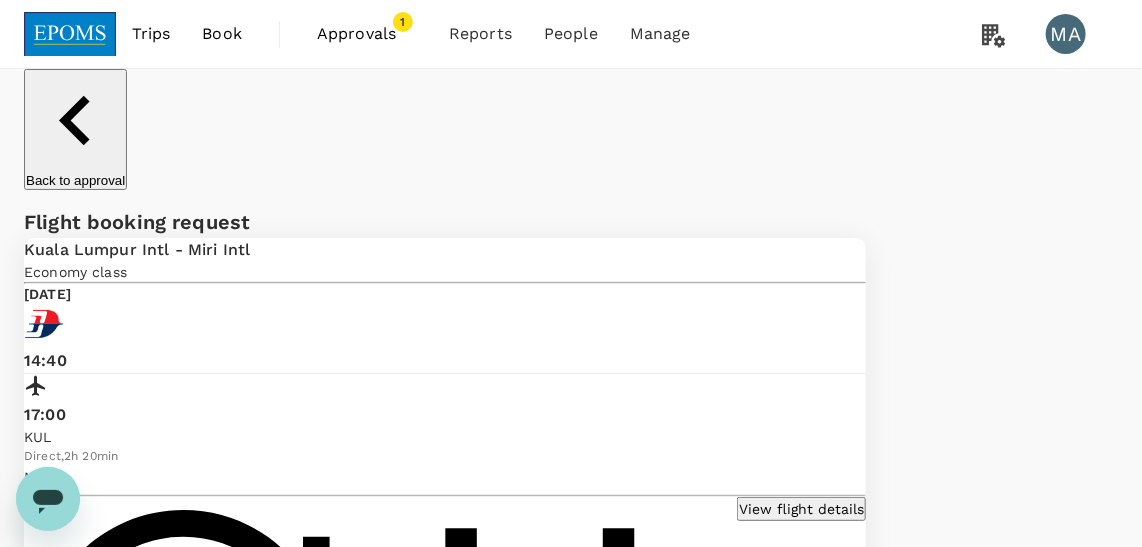 click on "Book" at bounding box center (222, 34) 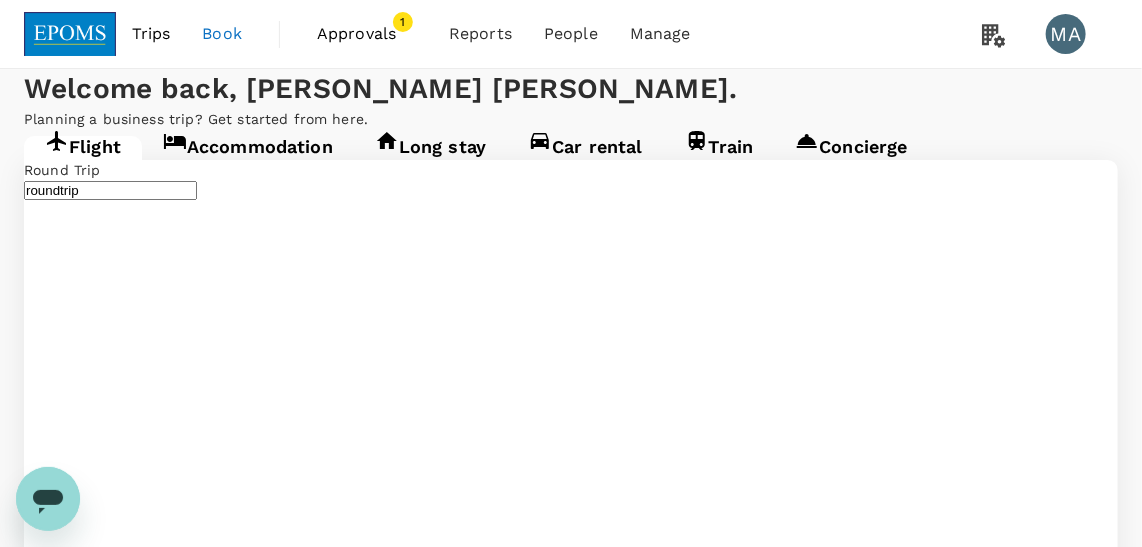 type 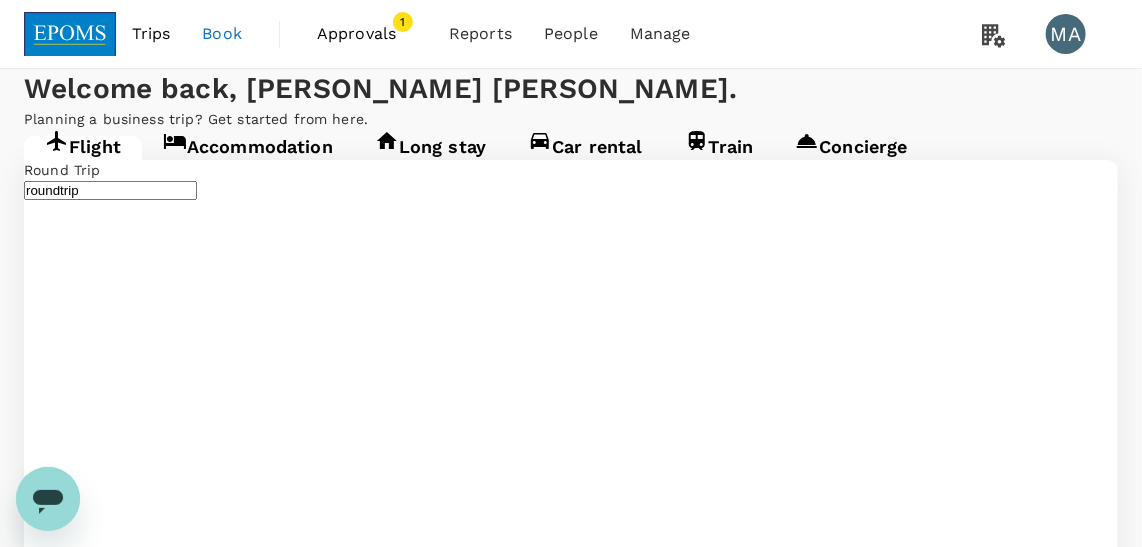type on "Kuala Lumpur Intl ([GEOGRAPHIC_DATA])" 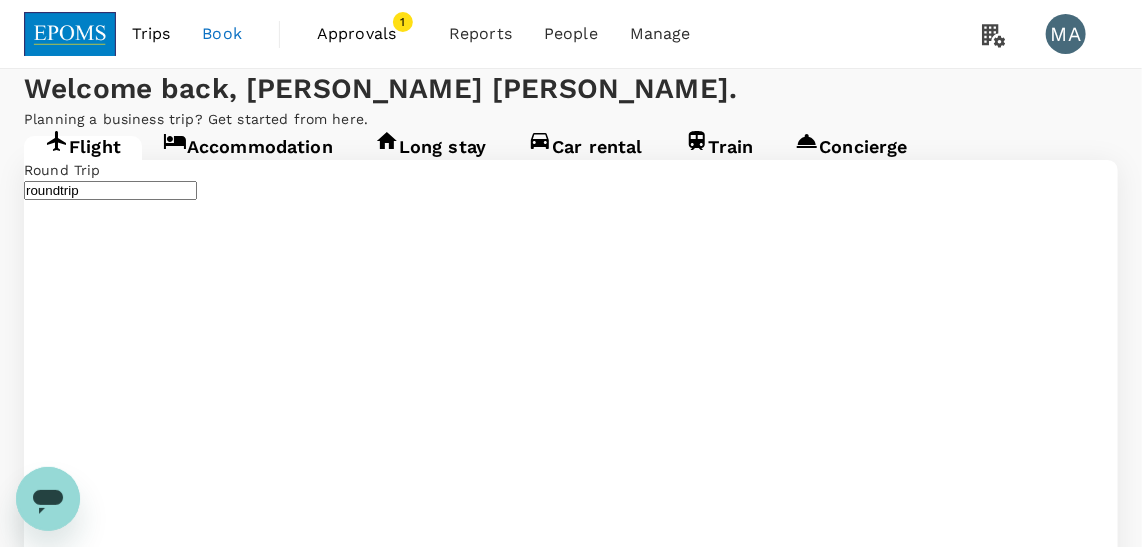 type 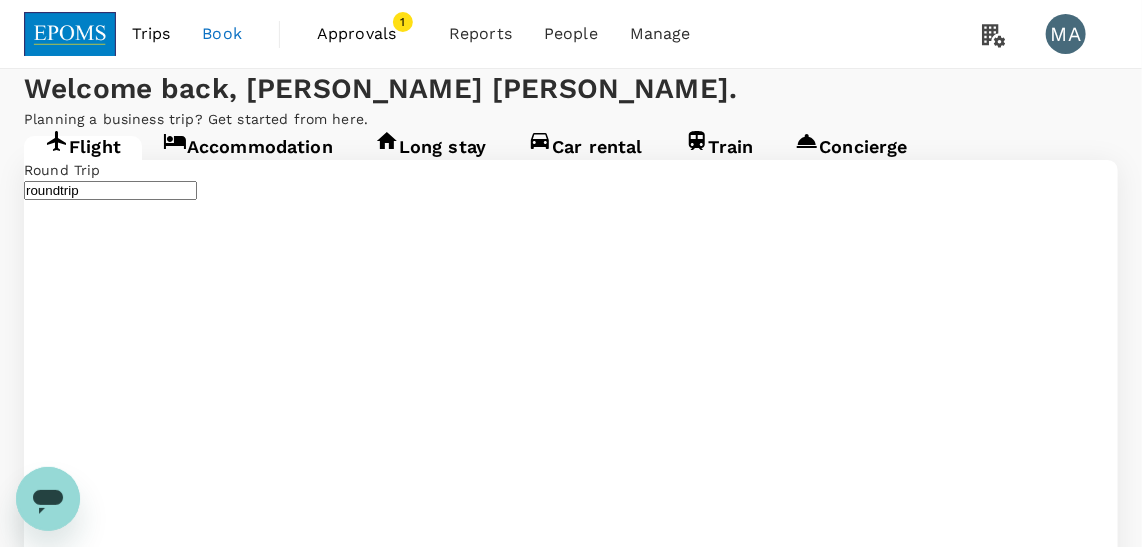 type on "Kuala Lumpur Intl ([GEOGRAPHIC_DATA])" 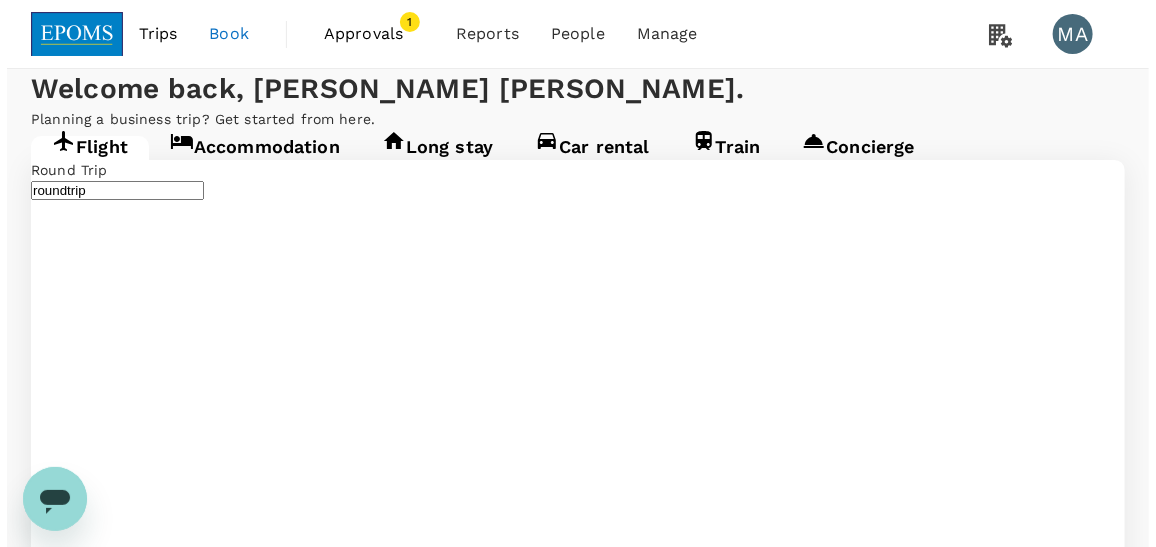 scroll, scrollTop: 90, scrollLeft: 0, axis: vertical 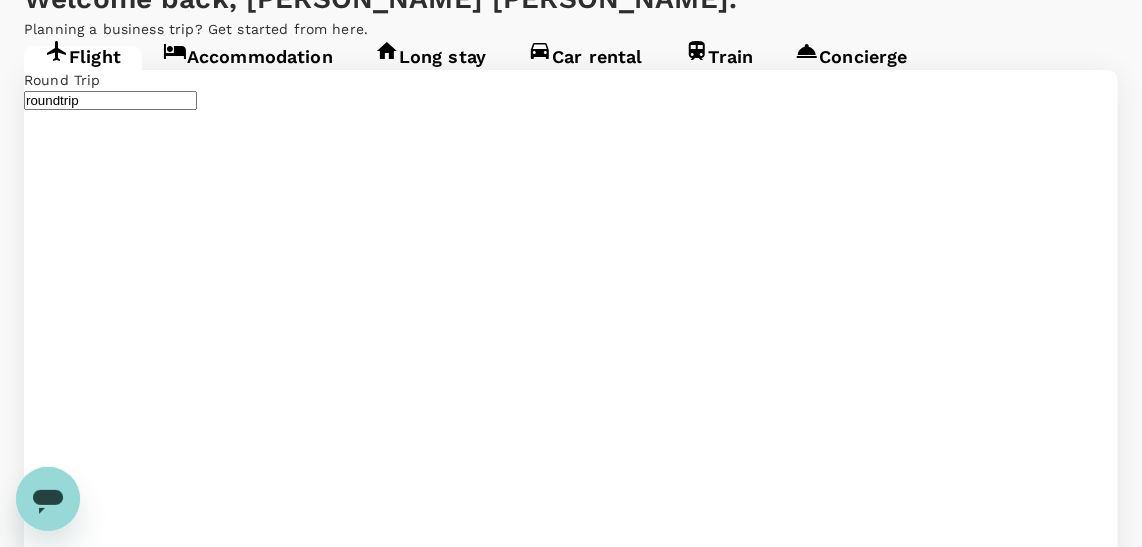 click 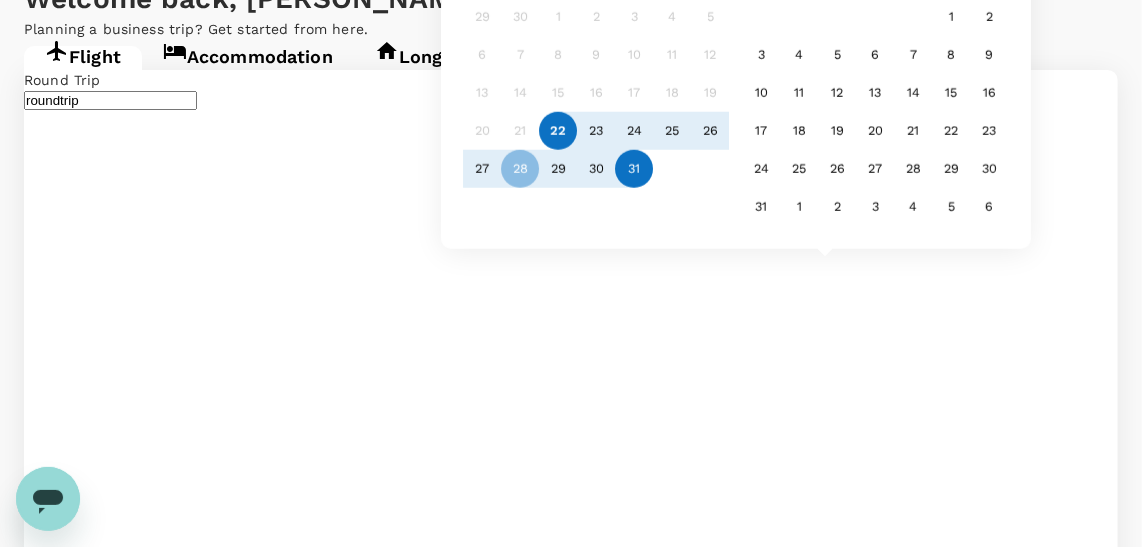 type on "Kota Kinabalu Intl (BKI)" 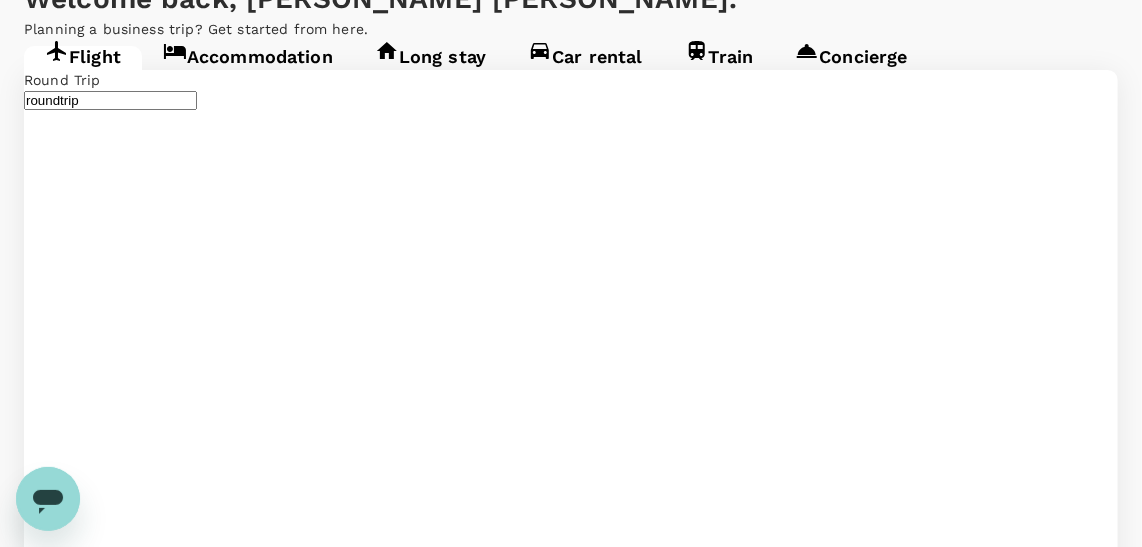 click at bounding box center [571, 3868] 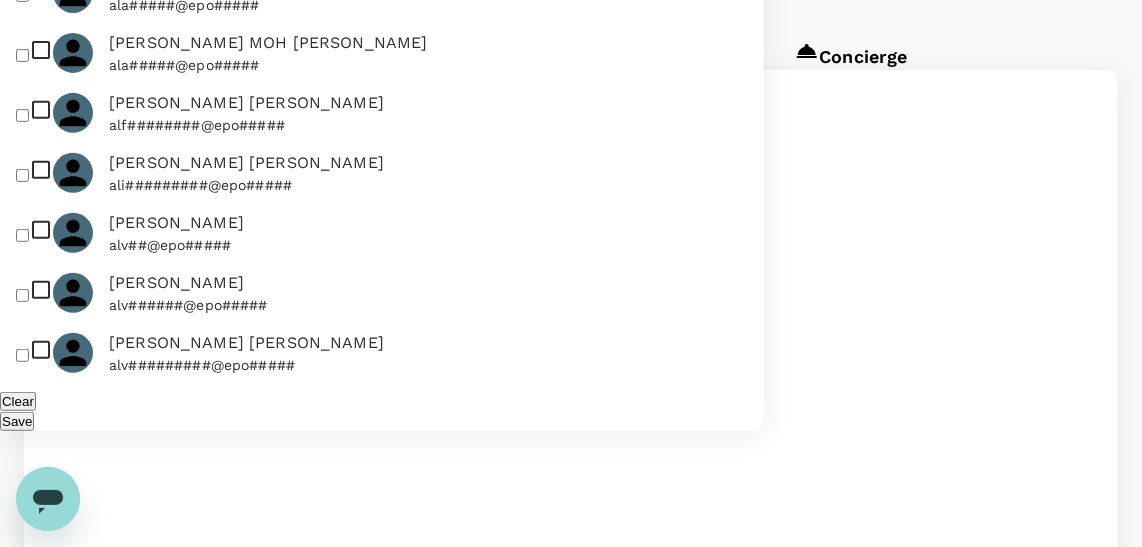 click at bounding box center (86, -6127) 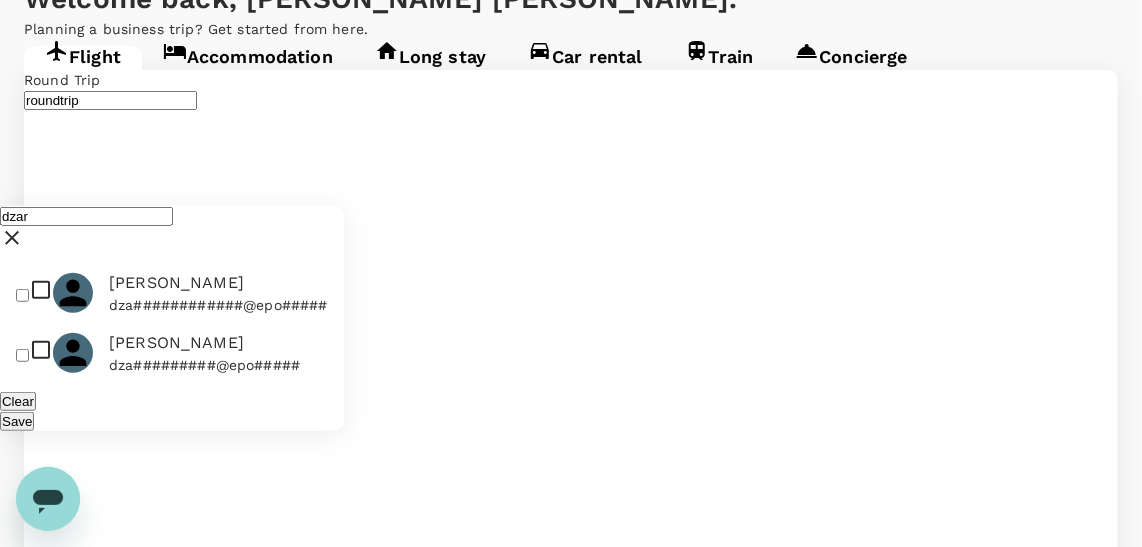 type on "dzar" 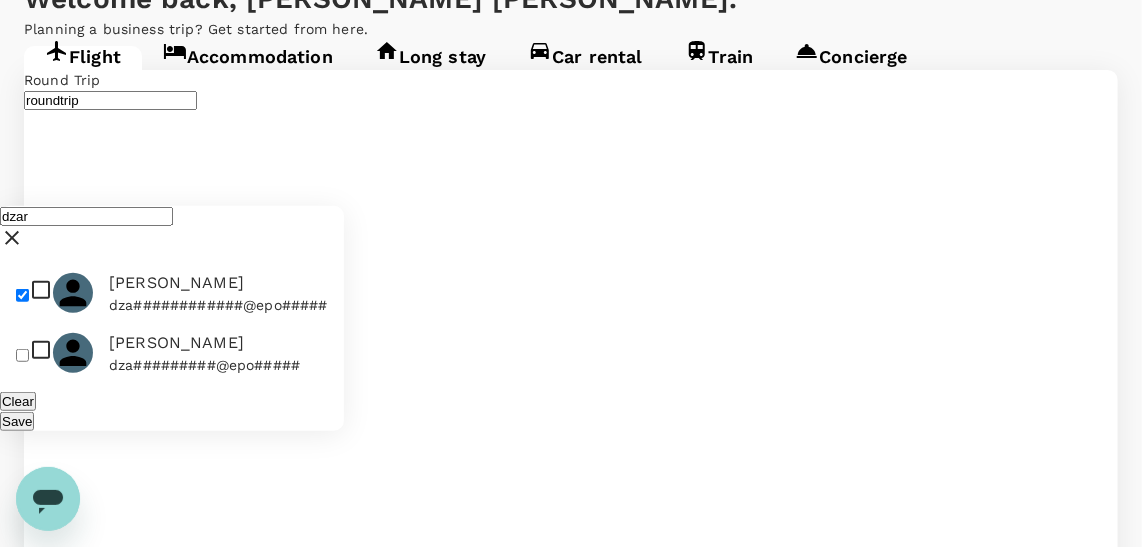 checkbox on "true" 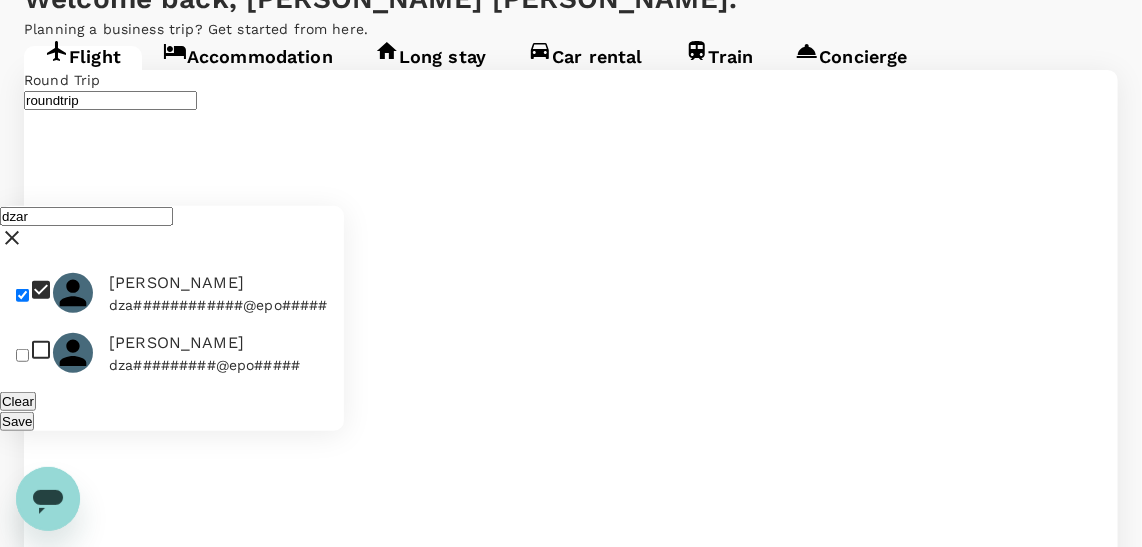 click on "Save" at bounding box center (172, 421) 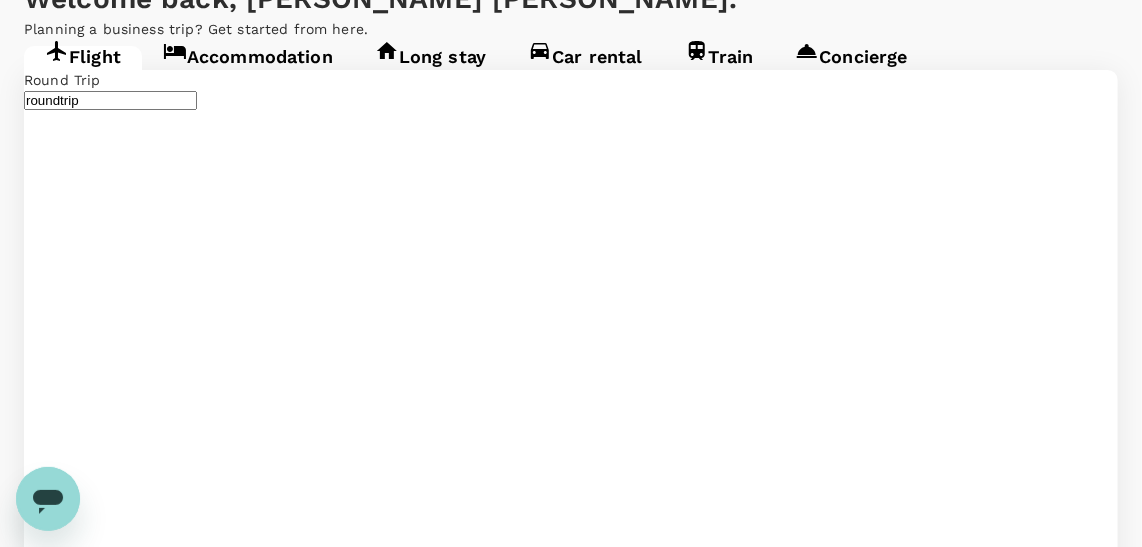 drag, startPoint x: 999, startPoint y: 274, endPoint x: 865, endPoint y: 273, distance: 134.00374 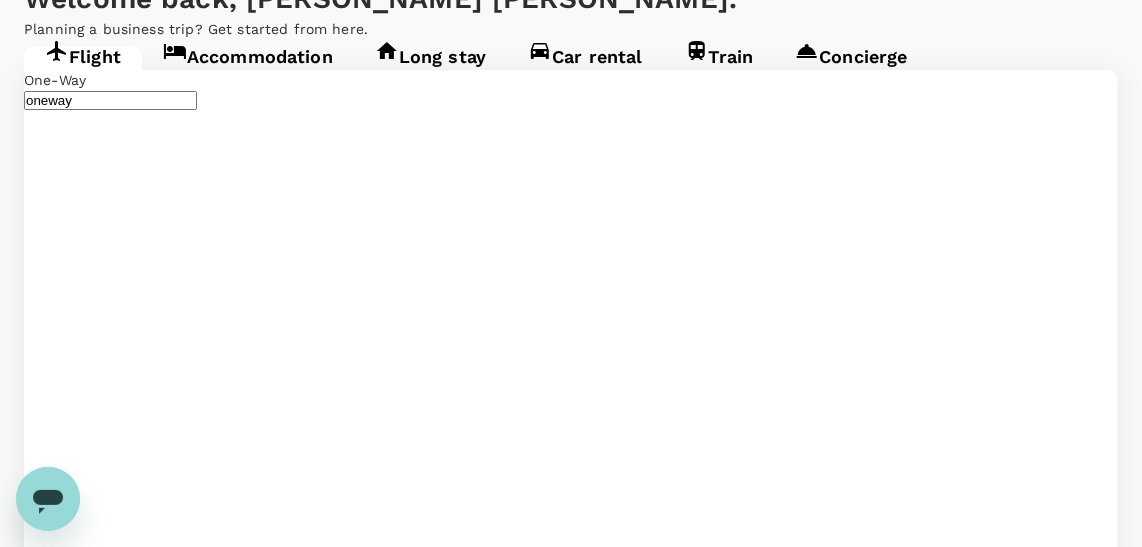 click on "28 Jul" at bounding box center (47, 3709) 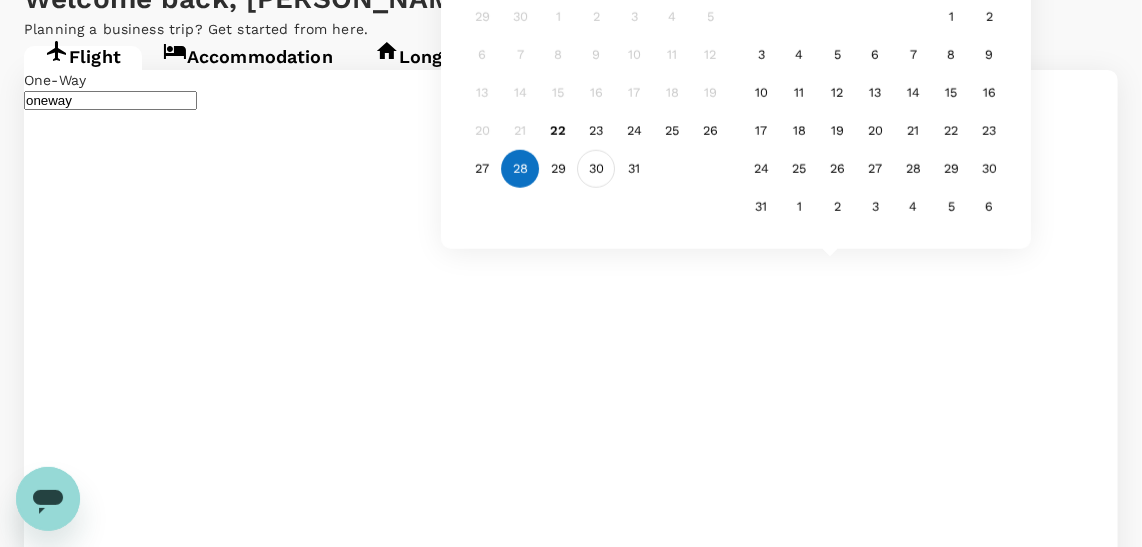 click on "30" at bounding box center (597, 169) 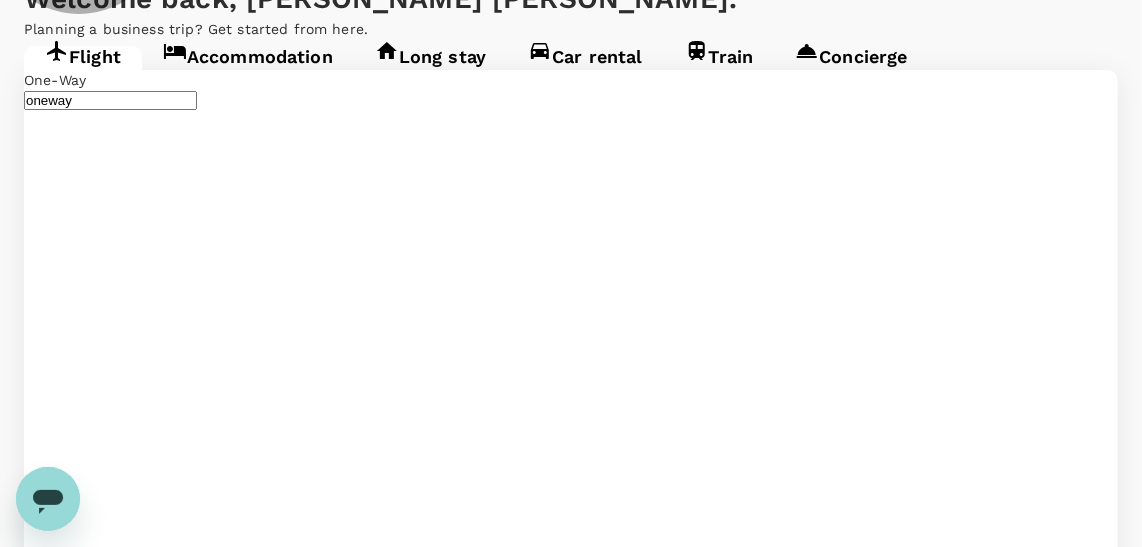 click on "Find flights" at bounding box center [58, 4030] 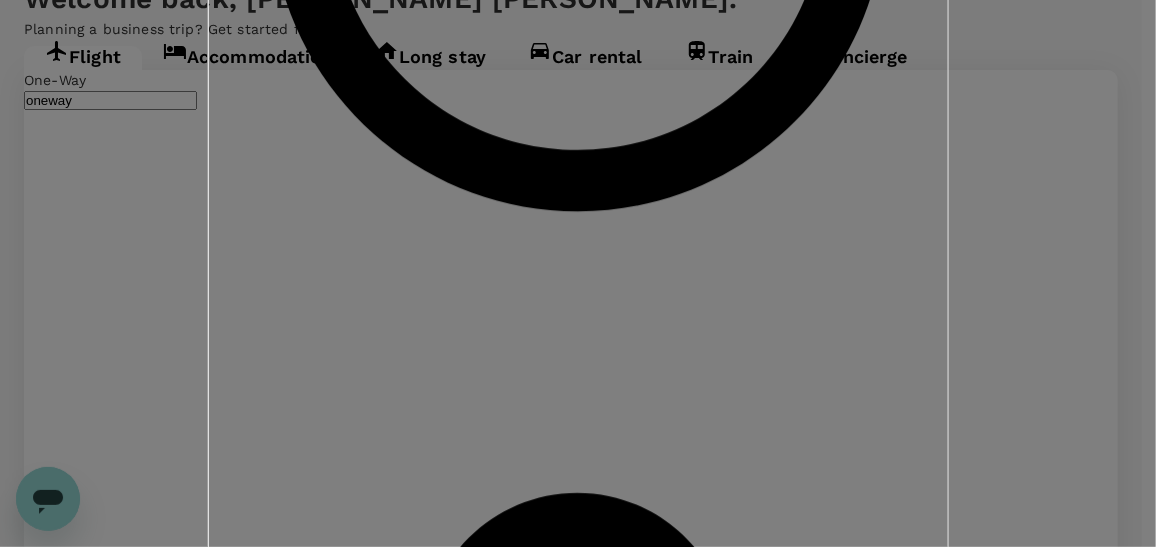 click on "General ( DZARINA MICHAEL, You )" at bounding box center (215, -3578) 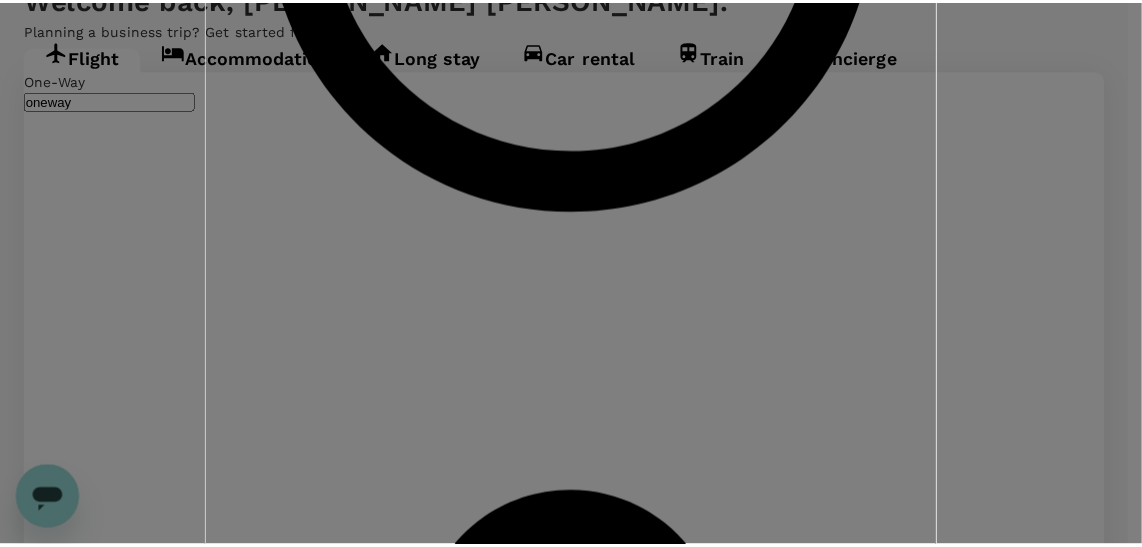 scroll, scrollTop: 249, scrollLeft: 0, axis: vertical 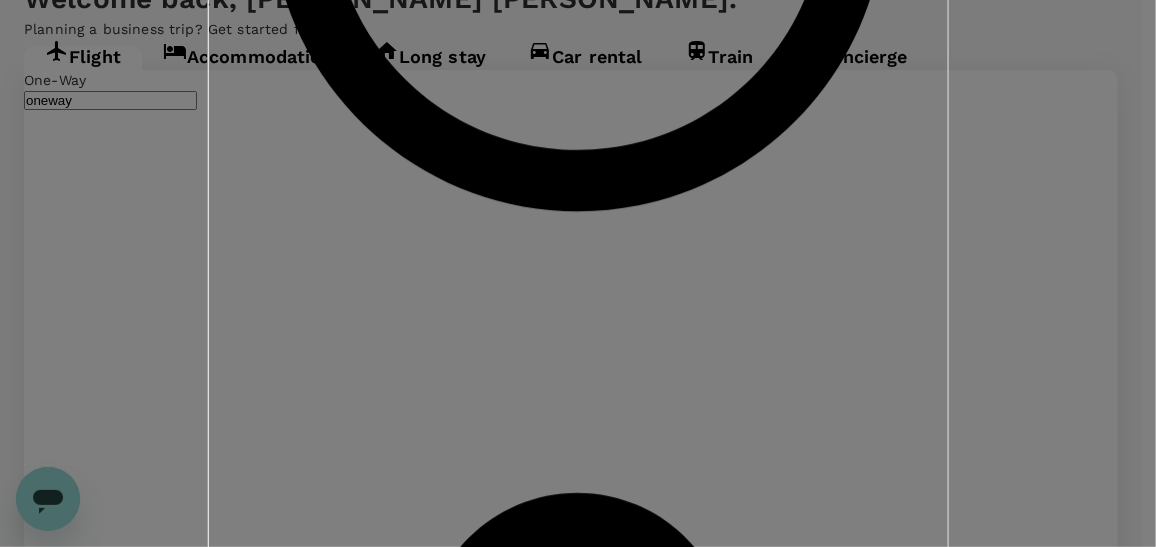 click on "Confirm" at bounding box center [292, 4245] 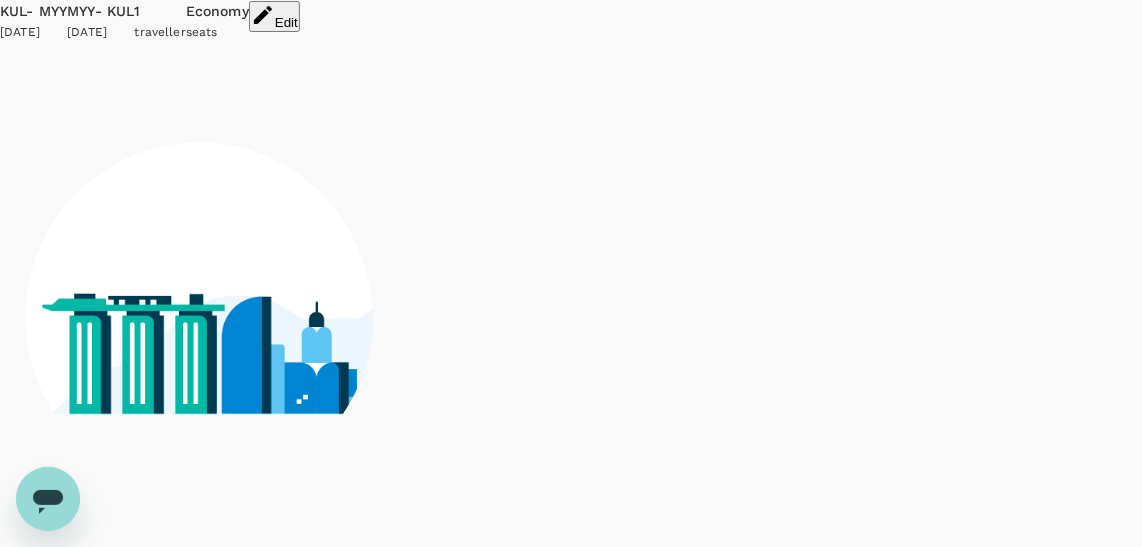scroll, scrollTop: 0, scrollLeft: 0, axis: both 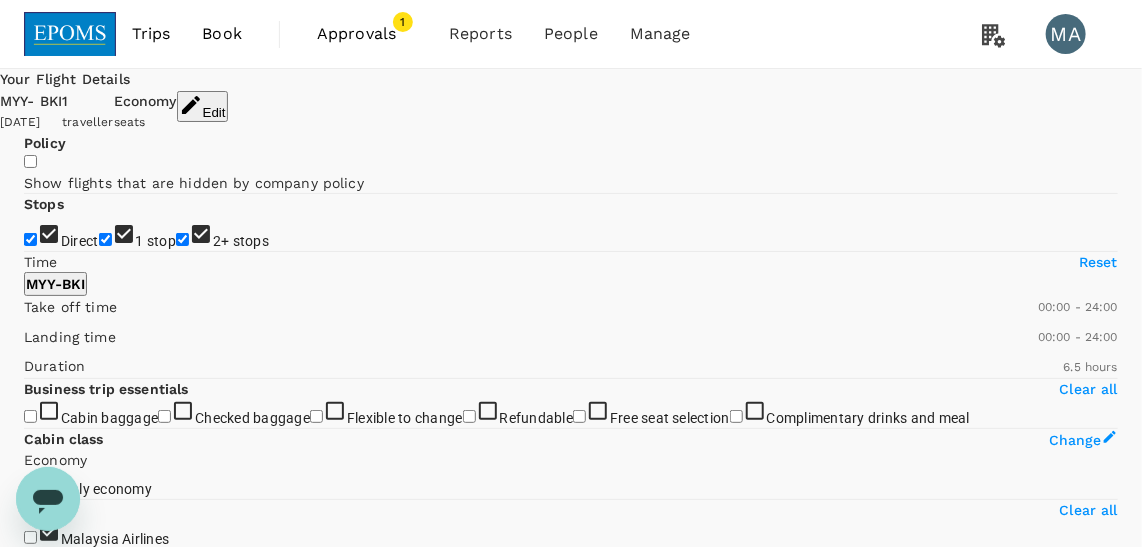 checkbox on "false" 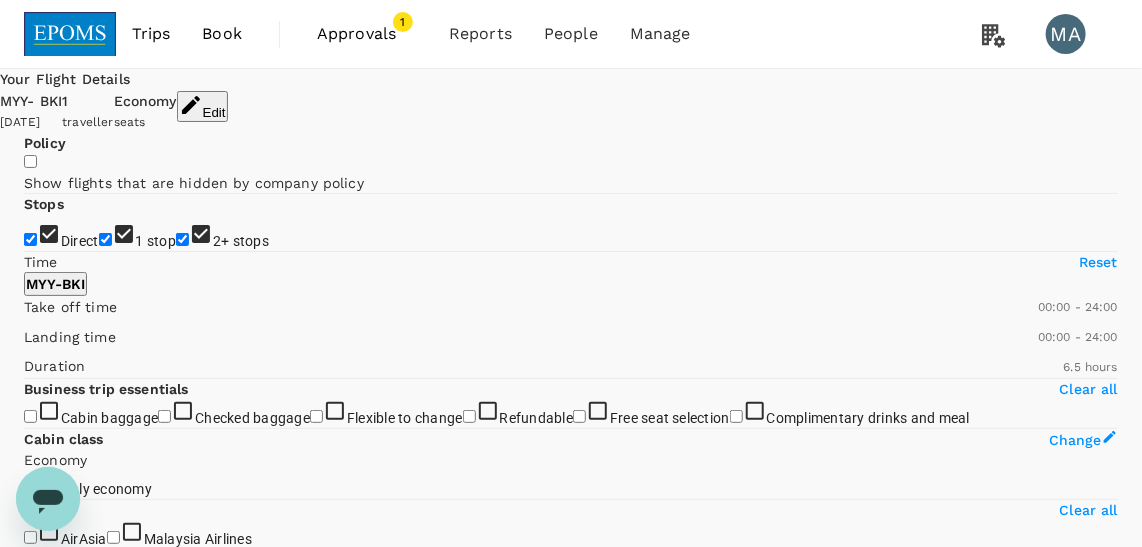 click on "1 stop" at bounding box center (105, 239) 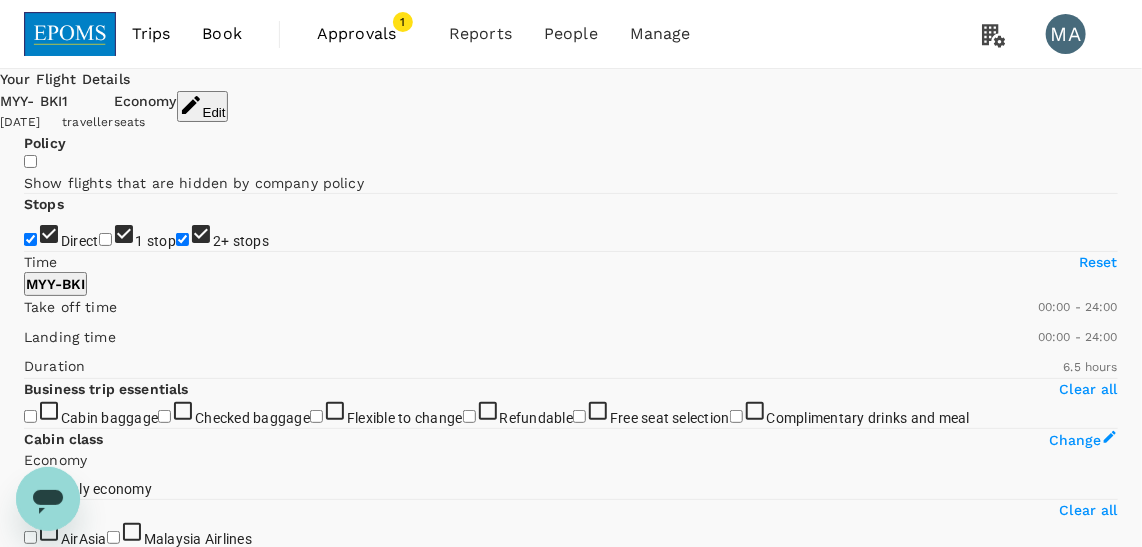 checkbox on "false" 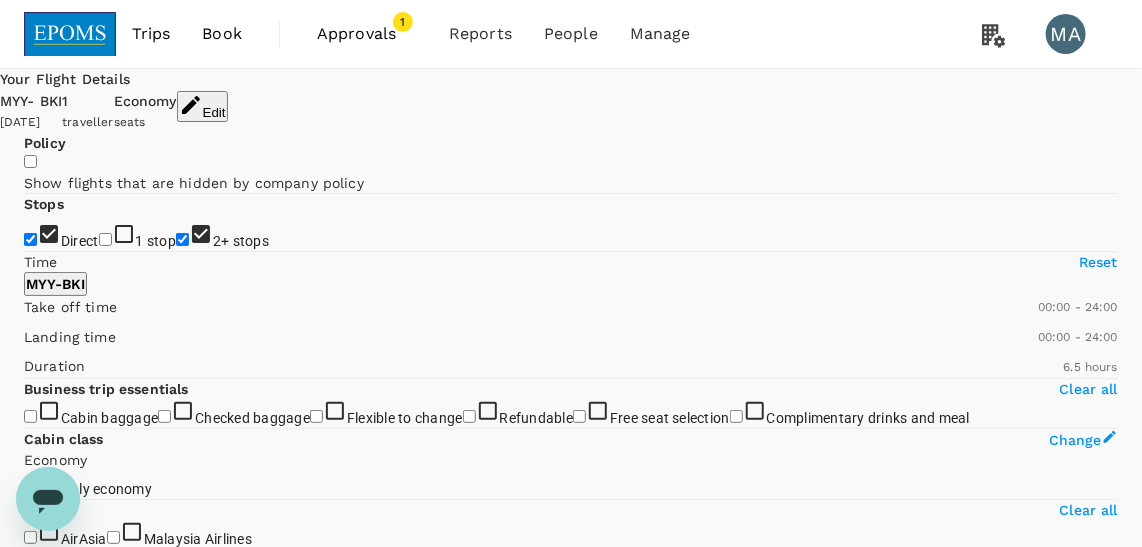 click on "2+ stops" at bounding box center (182, 239) 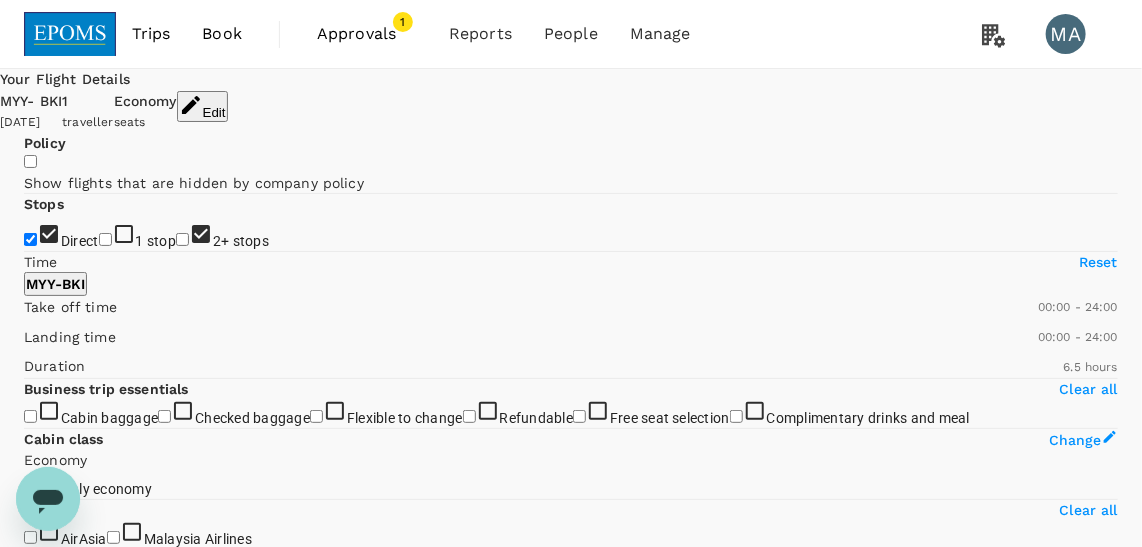 checkbox on "false" 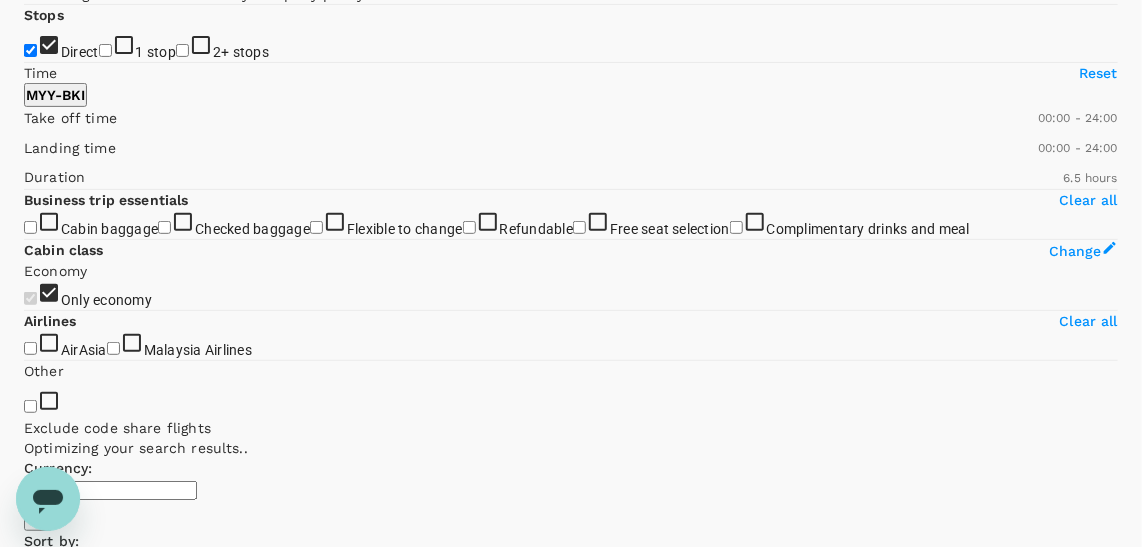 scroll, scrollTop: 363, scrollLeft: 0, axis: vertical 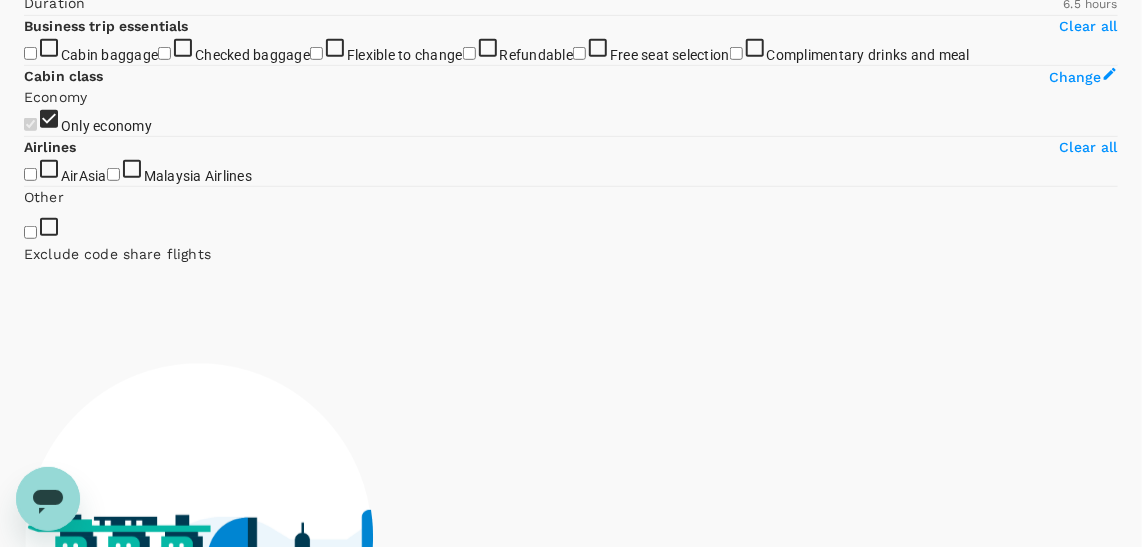 type on "1385" 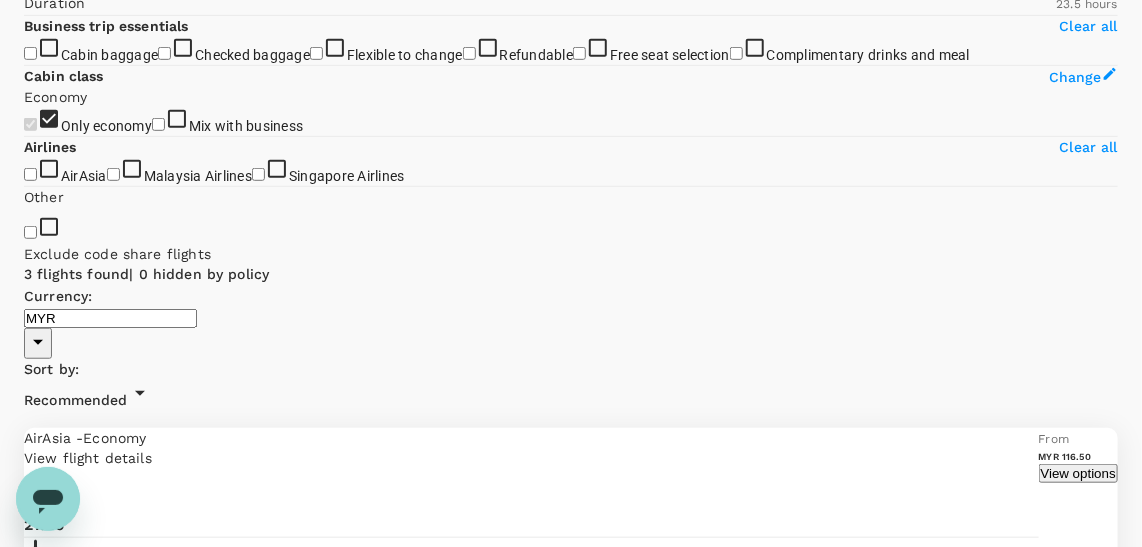type on "1200" 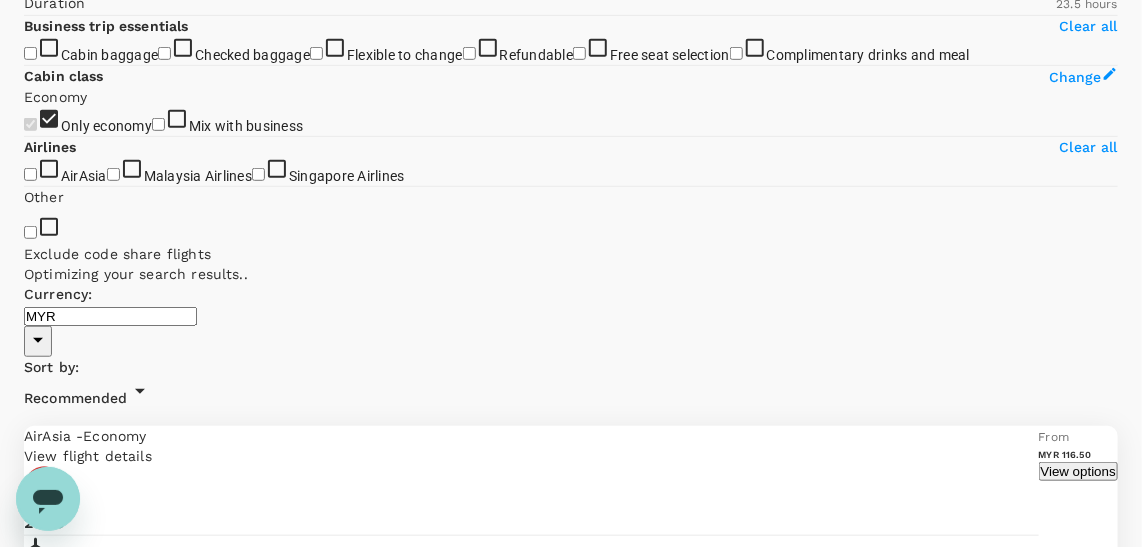 scroll, scrollTop: 181, scrollLeft: 0, axis: vertical 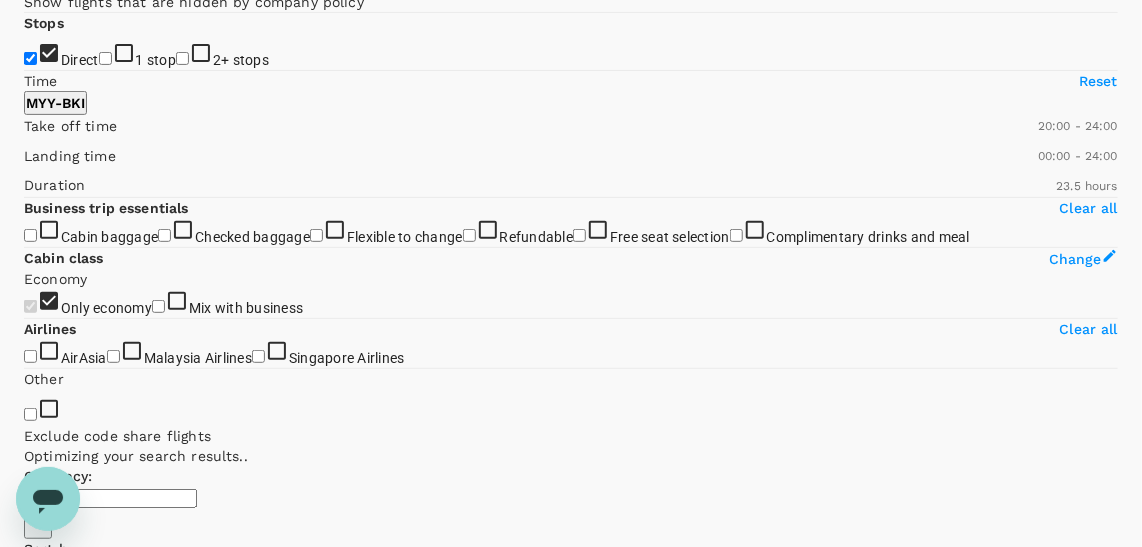 click on "View options" at bounding box center [1078, 653] 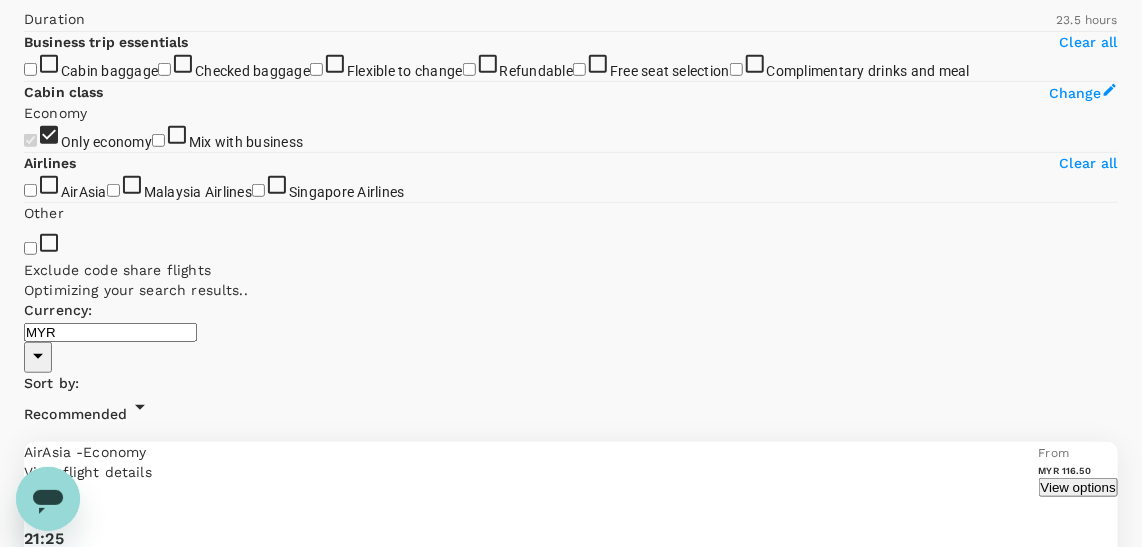 scroll, scrollTop: 412, scrollLeft: 0, axis: vertical 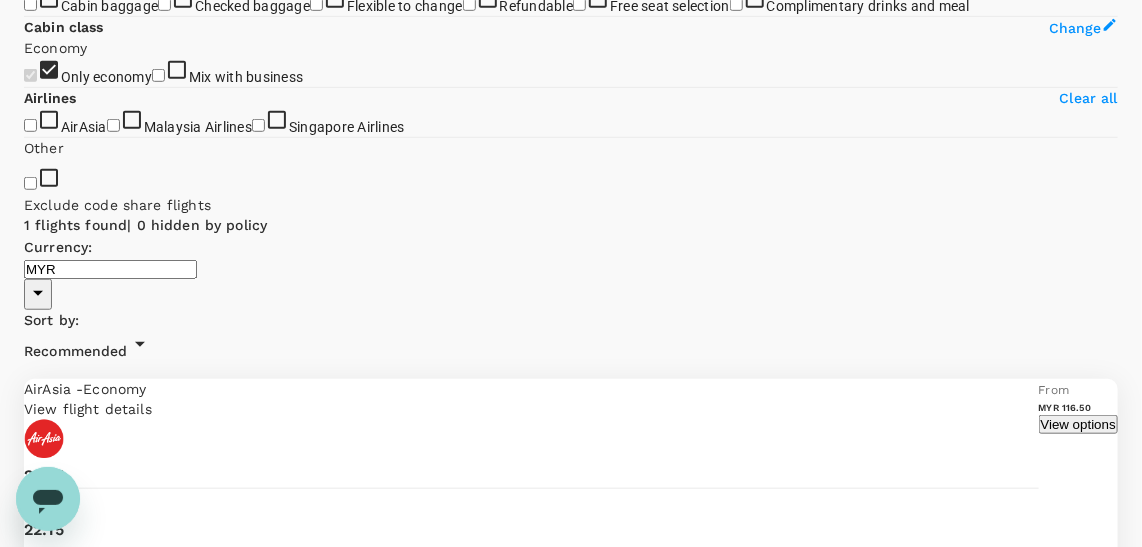 drag, startPoint x: 1008, startPoint y: 328, endPoint x: 698, endPoint y: 295, distance: 311.7515 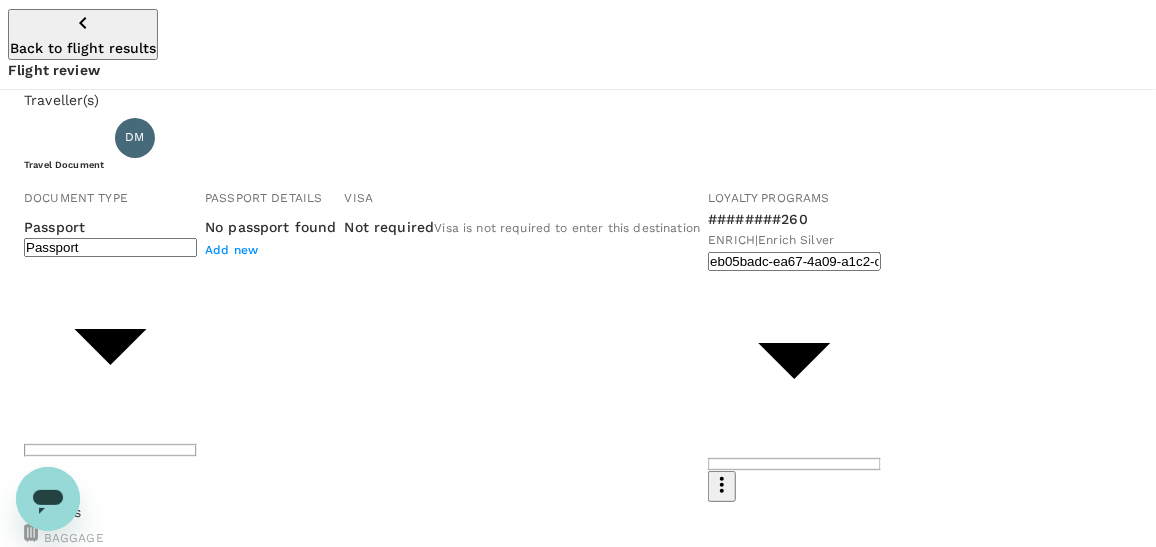click on "Back to flight results Flight review Traveller(s) Traveller   1 : DM DZARINA   MICHAEL Travel Document Document type Passport Passport ​ Passport details No passport found Add new Visa Not required Visa is not required to enter this destination Loyalty programs ########260 ENRICH |  Enrich Silver eb05badc-ea67-4a09-a1c2-cdecb43e91c7 ​ Add ons Baggage Seat MYY  -  BKI No seat selection + MYR 0.00 Special request Add any special requests here. Our support team will attend to it and reach out to you as soon as possible. Add request You've selected Wednesday, 30 Jul 2025 21:25 22:15 MYY Direct ,  0h 50min BKI View flight details Price summary Continue to payment details Some travellers require a valid travel document to proceed with this booking by TruTrip  ( 3.47.1   ) View details Edit Add new" at bounding box center (578, 713) 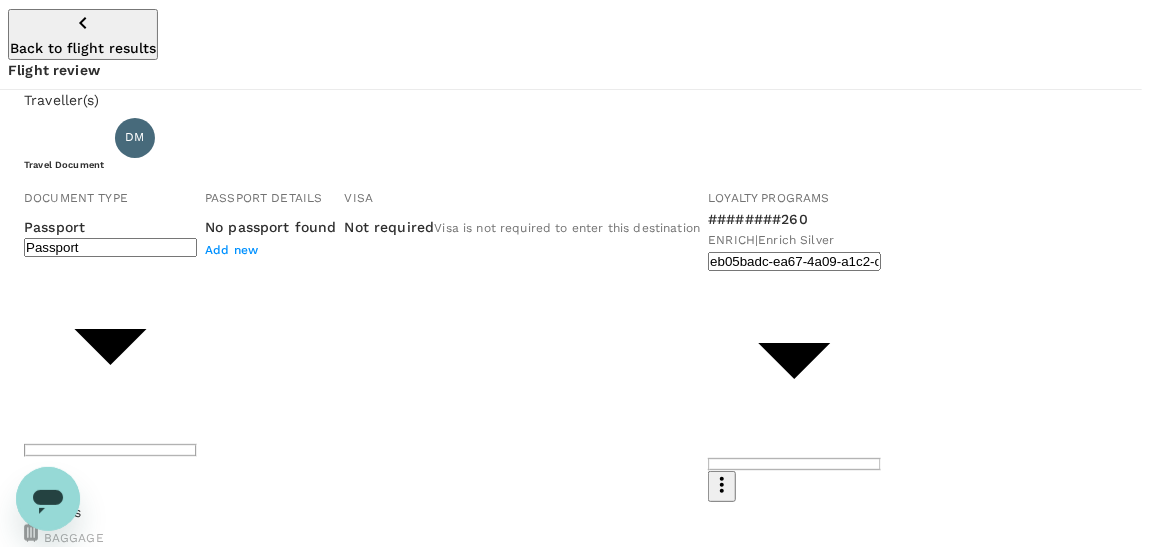 click on "ID card" at bounding box center [571, 1456] 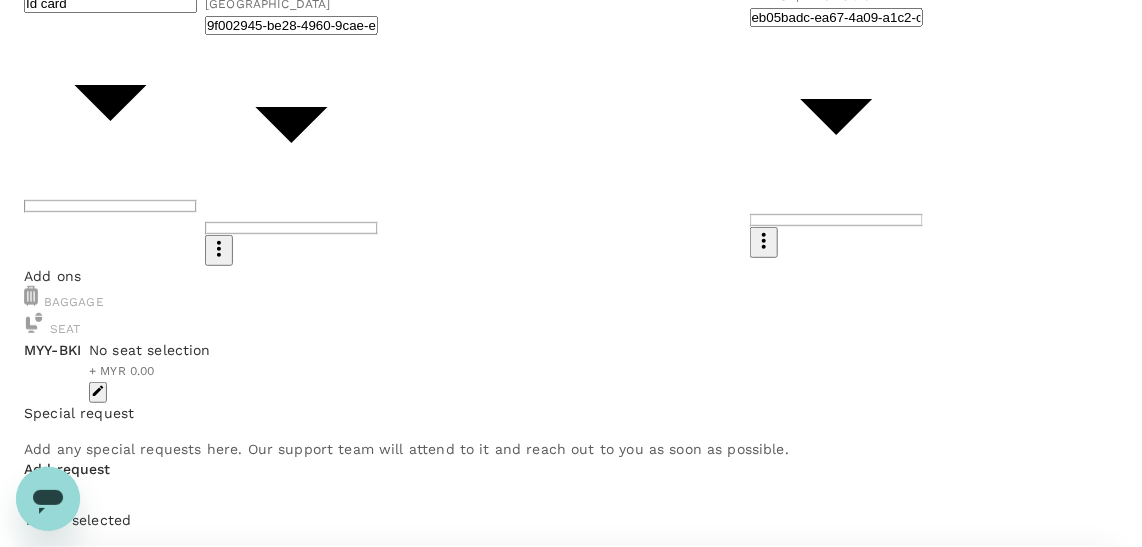 scroll, scrollTop: 272, scrollLeft: 0, axis: vertical 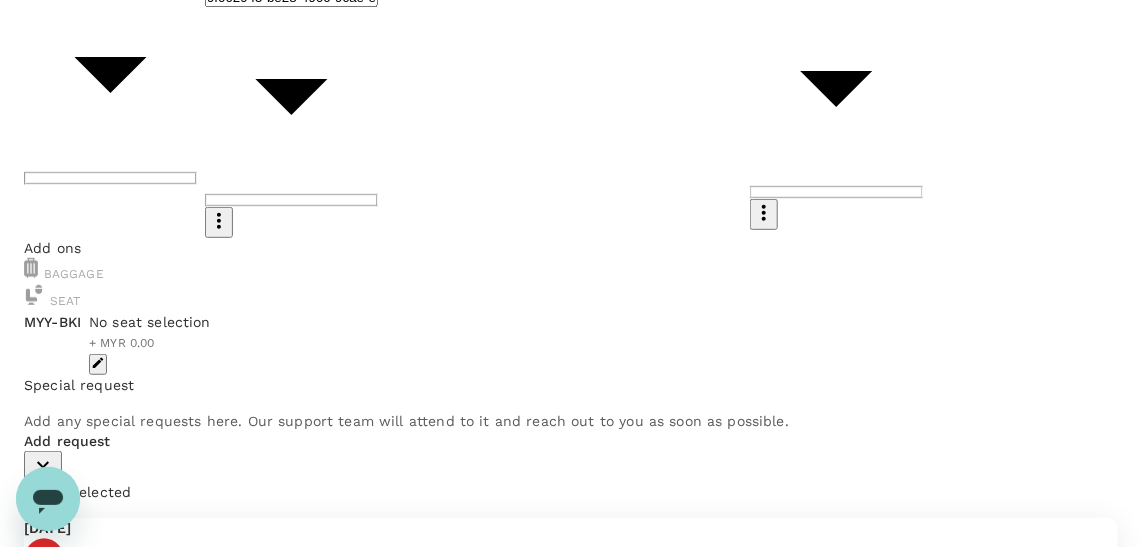 click 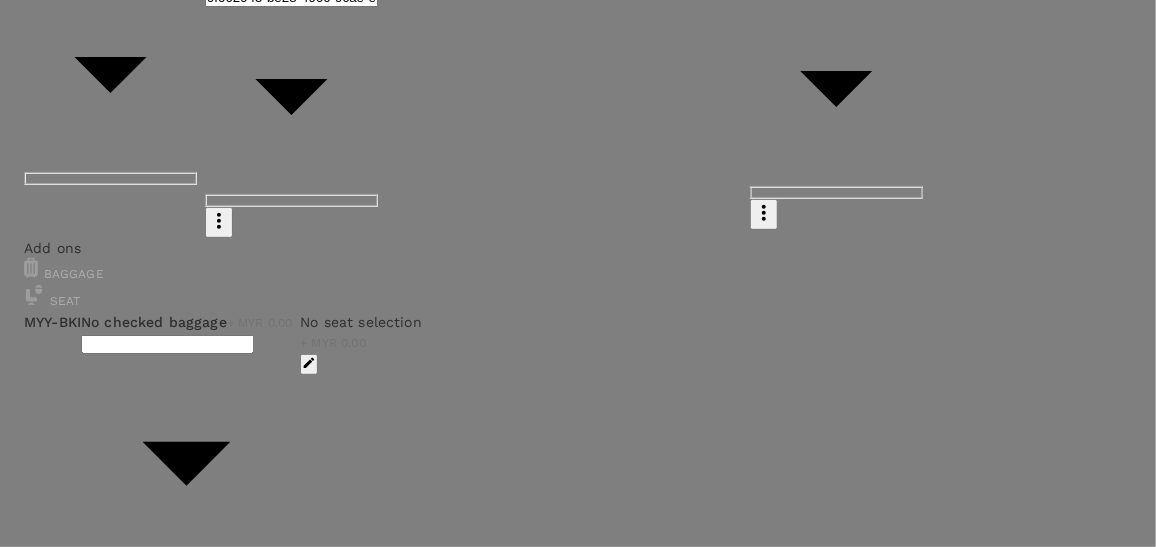 click 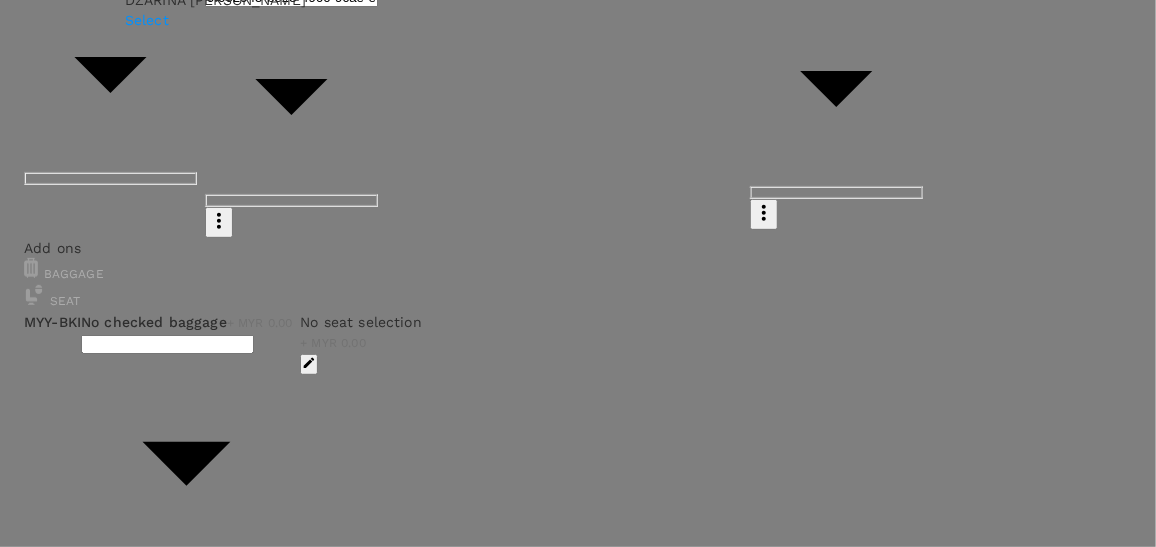click 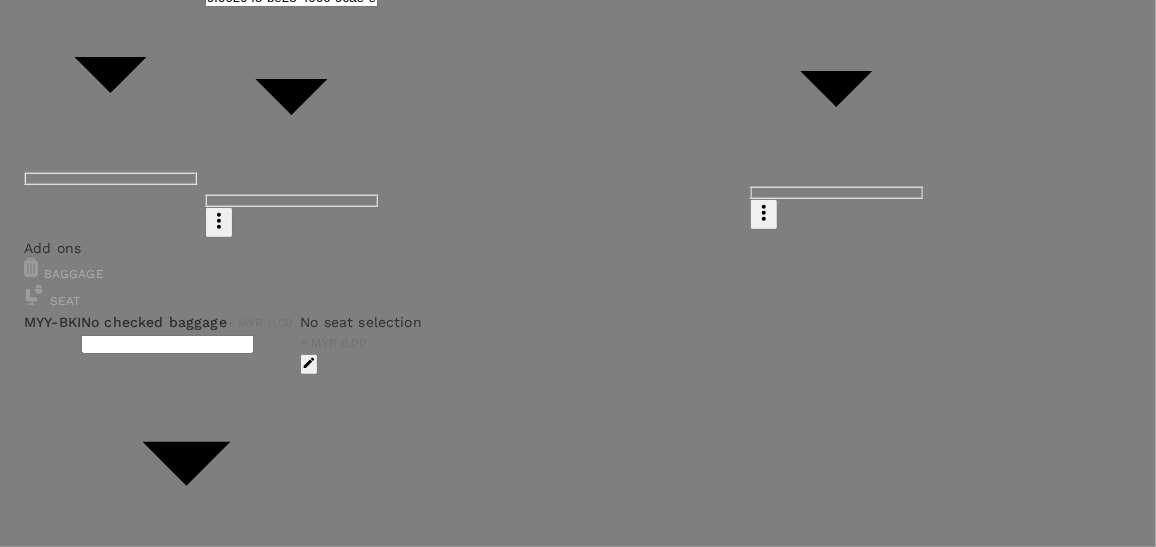 click 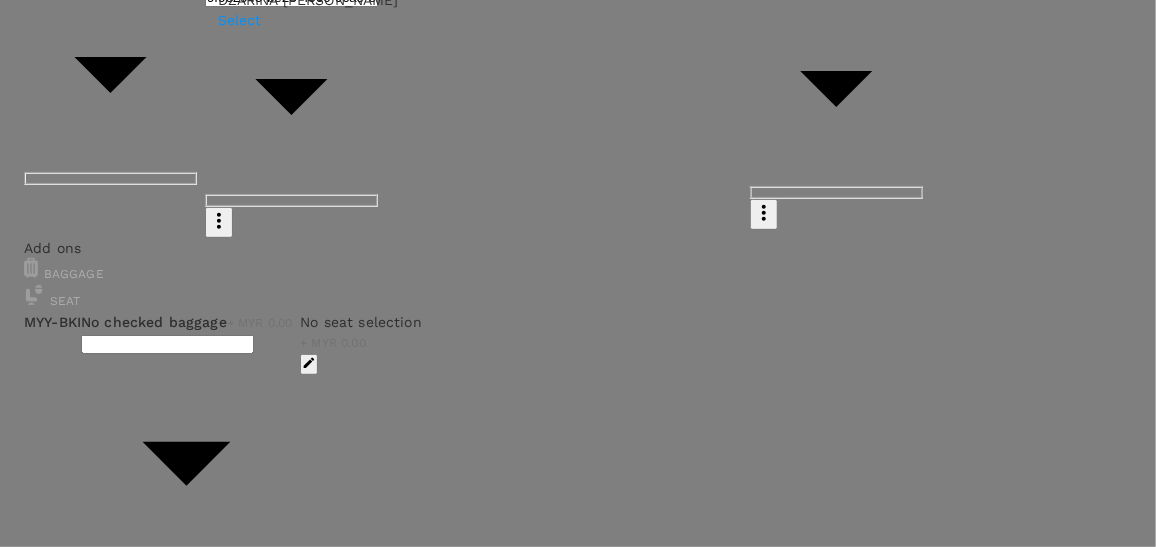 click 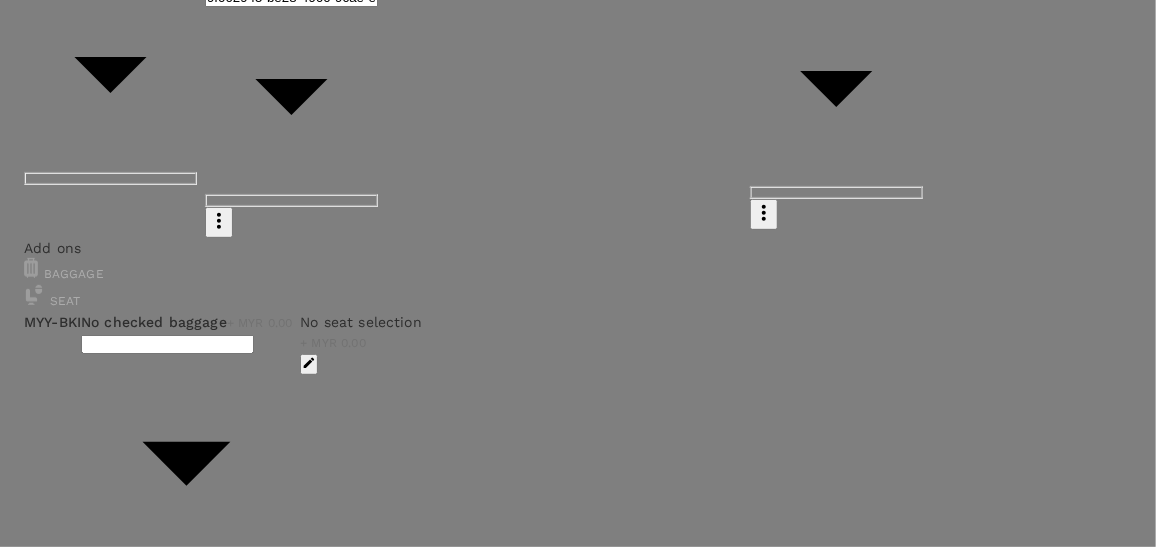 click 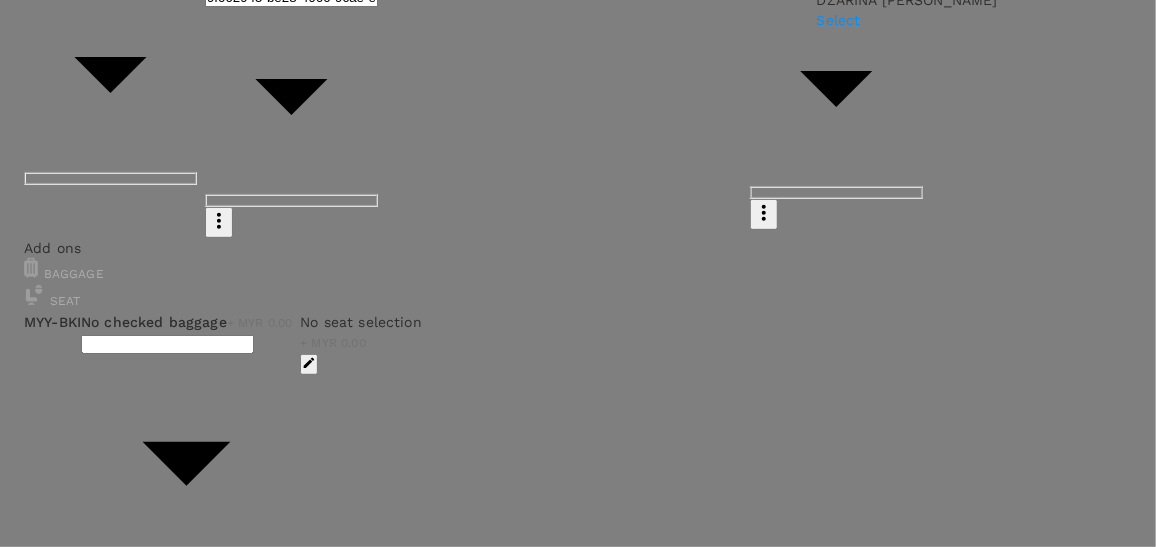 click 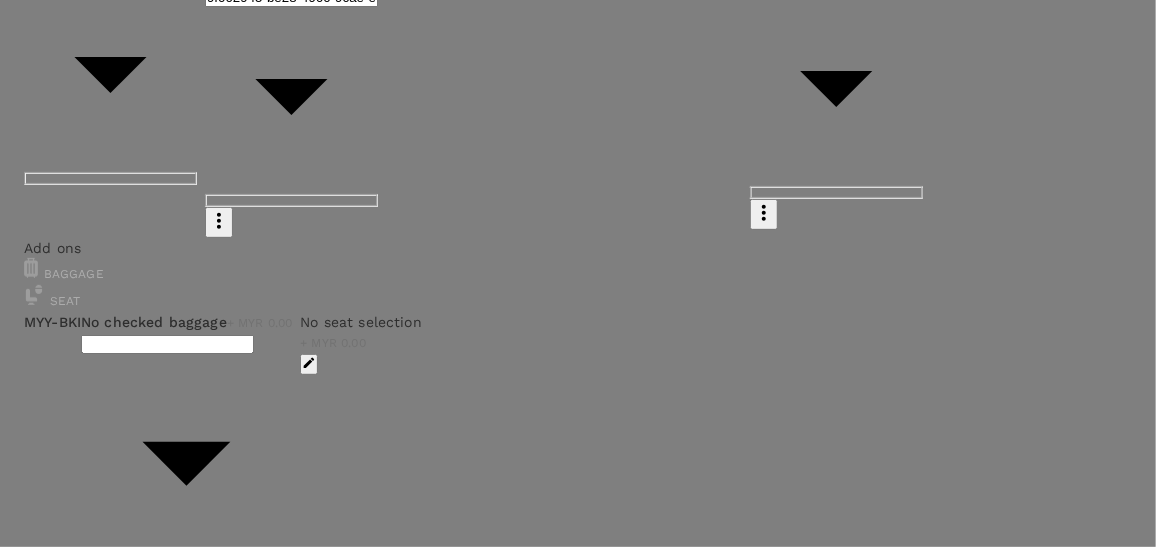 click 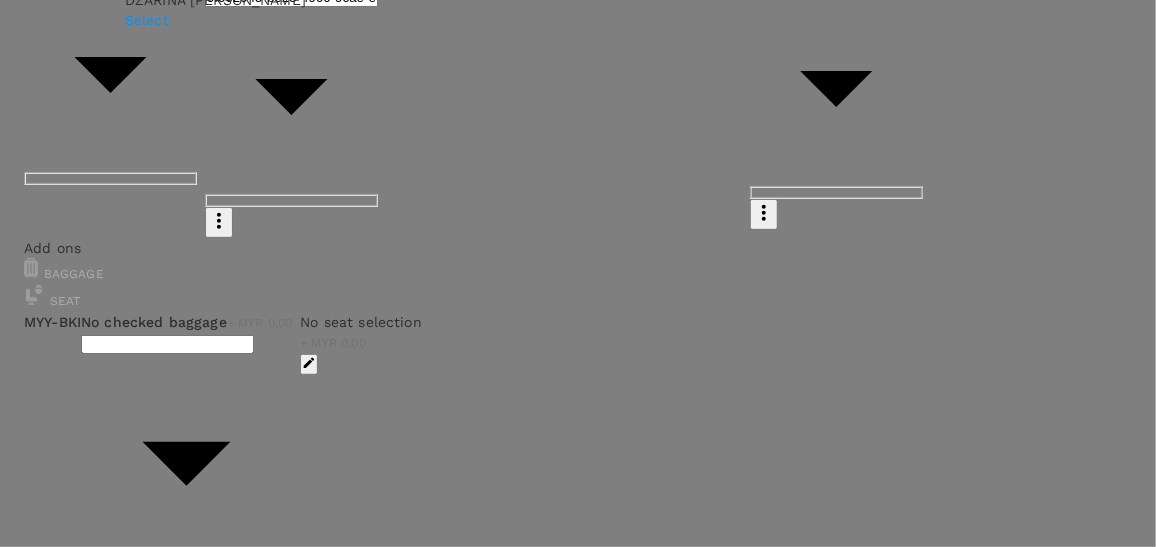 click on "Select" at bounding box center [215, 20] 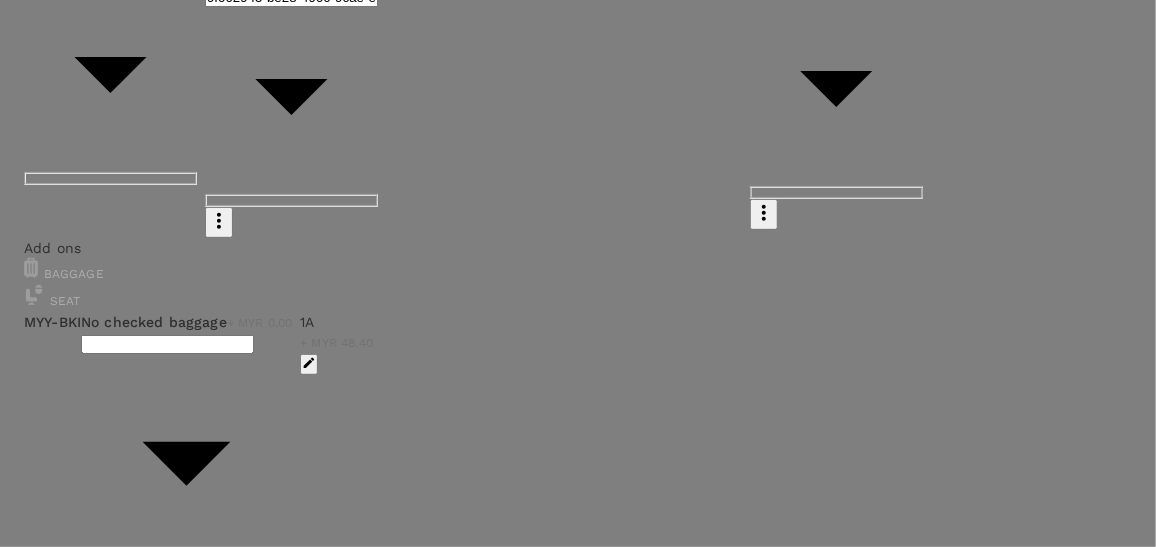 click on "Finish" at bounding box center [69, 6211] 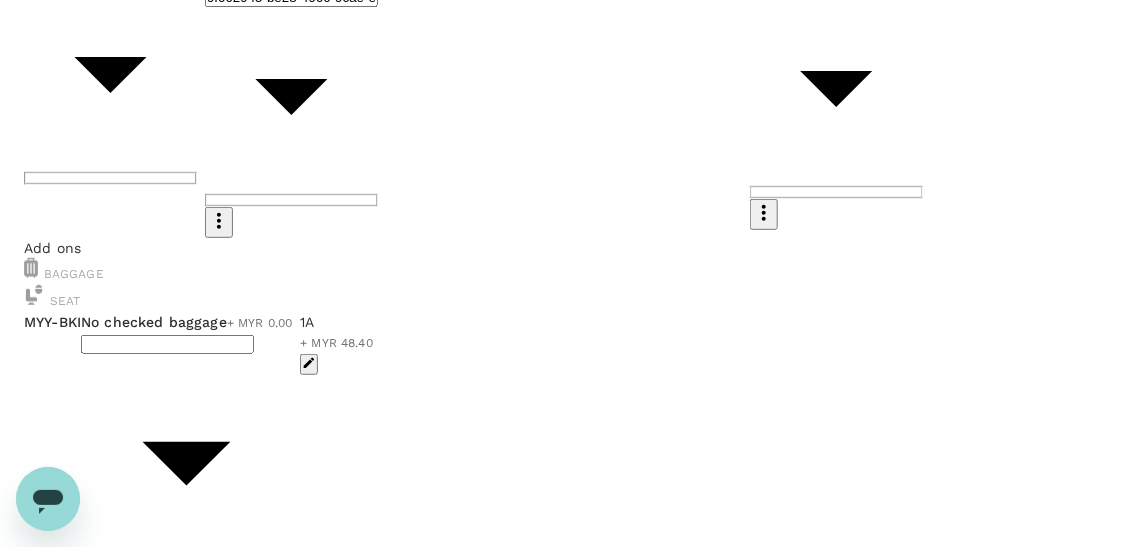 click on "Back to flight results Flight review Traveller(s) Traveller   1 : DM DZARINA   MICHAEL Travel Document Document type ID card Id card ​ Id card details 860920496564 Malaysia 9f002945-be28-4960-9cae-eedac80b3e9e ​ Visa Not required Visa is not required to enter this destination Loyalty programs ########260 ENRICH |  Enrich Silver eb05badc-ea67-4a09-a1c2-cdecb43e91c7 ​ Add ons Baggage Seat MYY  -  BKI No checked baggage + MYR 0.00 ​ 1A + MYR 48.40 Special request Add any special requests here. Our support team will attend to it and reach out to you as soon as possible. Add request You've selected Wednesday, 30 Jul 2025 21:25 22:15 MYY Direct ,  0h 50min BKI View flight details Price summary Total fare (1 traveller(s)) MYR 164.90 Air fare MYR 116.50 Baggage fee MYR 0.00 Seat fee MYR 48.40 Service fee MYR 11.55 Total MYR 176.45 Continue to payment details by TruTrip  ( 3.47.1   ) Edit Add new View details" at bounding box center [571, 622] 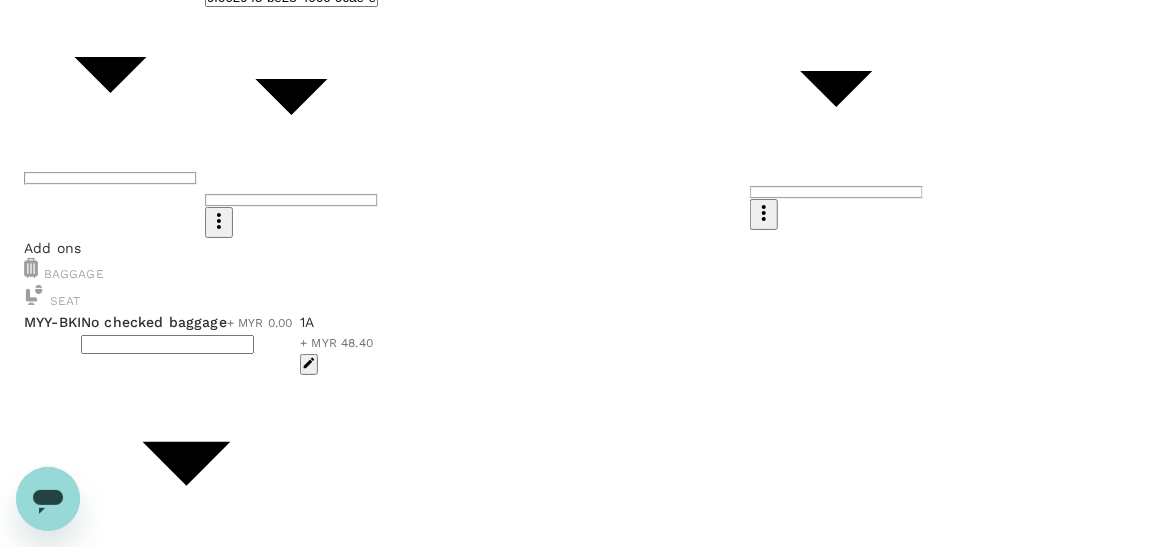 click on "+MYR 50.61" at bounding box center [152, 1550] 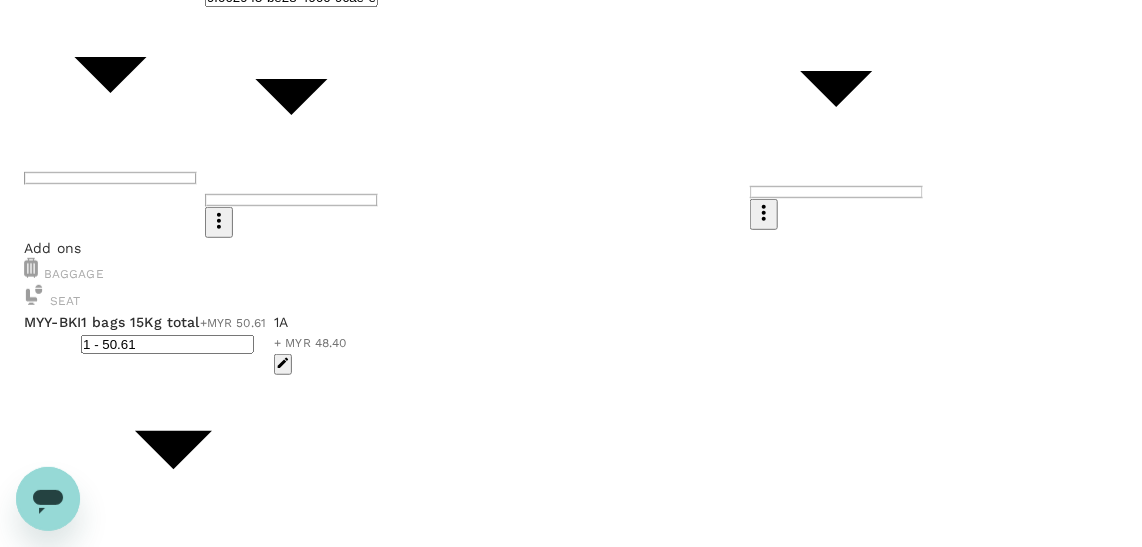 click on "You've selected Wednesday, 30 Jul 2025 21:25 22:15 MYY Direct ,  0h 50min BKI View flight details Price summary Total fare (1 traveller(s)) MYR 215.53 Air fare MYR 116.50 Baggage fee MYR 50.63 Seat fee MYR 48.40 Service fee MYR 15.09 Total MYR 230.62 Continue to payment details" at bounding box center [571, 1020] 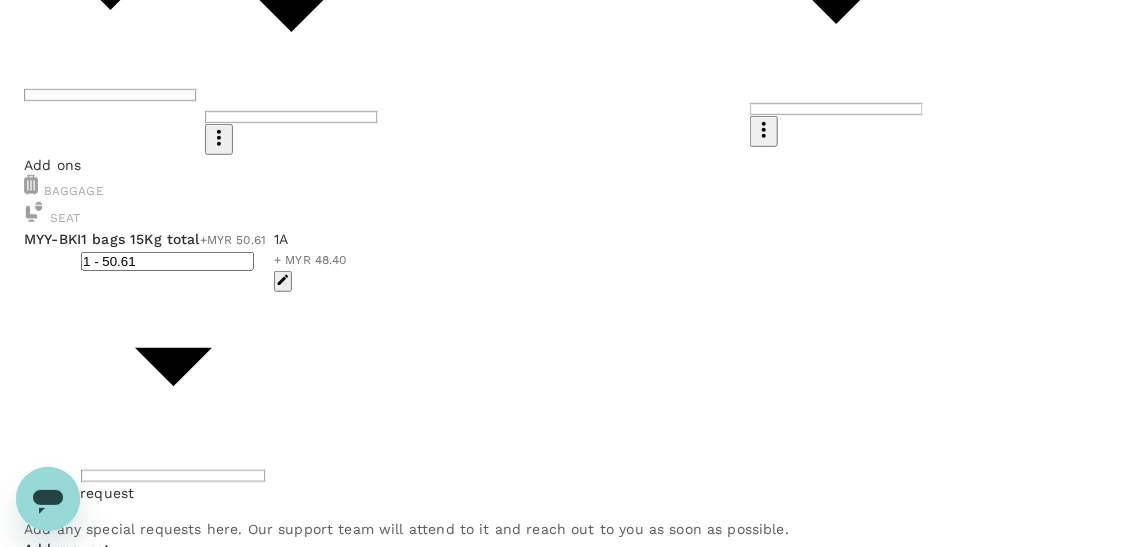 scroll, scrollTop: 404, scrollLeft: 0, axis: vertical 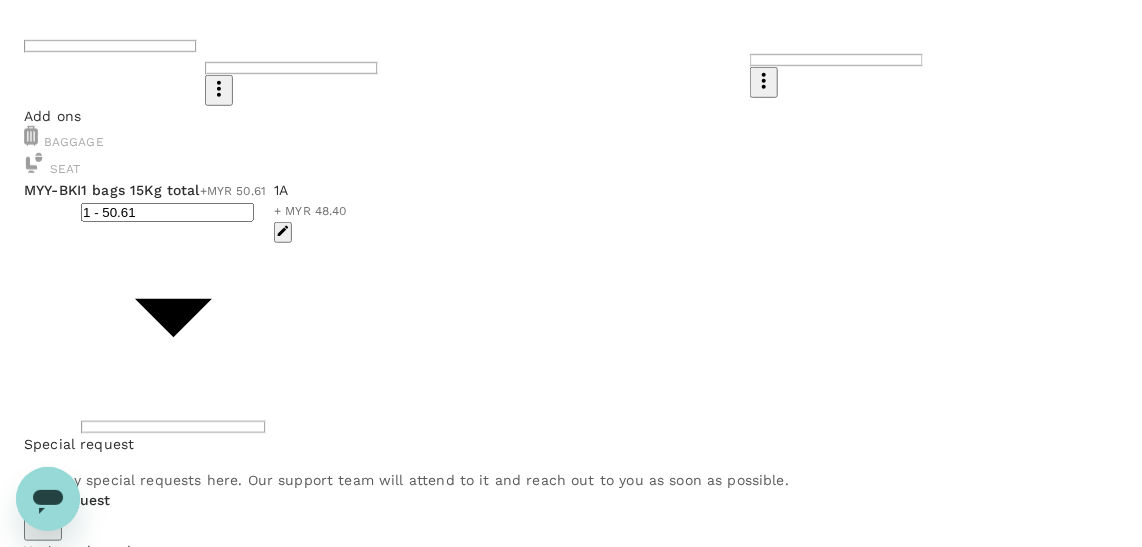 click on "Back to flight results Flight review Traveller(s) Traveller   1 : DM DZARINA   MICHAEL Travel Document Document type ID card Id card ​ Id card details 860920496564 Malaysia 9f002945-be28-4960-9cae-eedac80b3e9e ​ Visa Not required Visa is not required to enter this destination Loyalty programs ########260 ENRICH |  Enrich Silver eb05badc-ea67-4a09-a1c2-cdecb43e91c7 ​ Add ons Baggage Seat MYY  -  BKI 1 bags 15Kg total +MYR 50.61 1 - 50.61 ​ 1A + MYR 48.40 Special request Add any special requests here. Our support team will attend to it and reach out to you as soon as possible. Add request You've selected Wednesday, 30 Jul 2025 21:25 22:15 MYY Direct ,  0h 50min BKI View flight details Price summary Total fare (1 traveller(s)) MYR 215.53 Air fare MYR 116.50 Baggage fee MYR 50.63 Seat fee MYR 48.40 Service fee MYR 15.09 Total MYR 230.62 Continue to payment details by TruTrip  ( 3.47.1   ) Edit Add new View details" at bounding box center (571, 489) 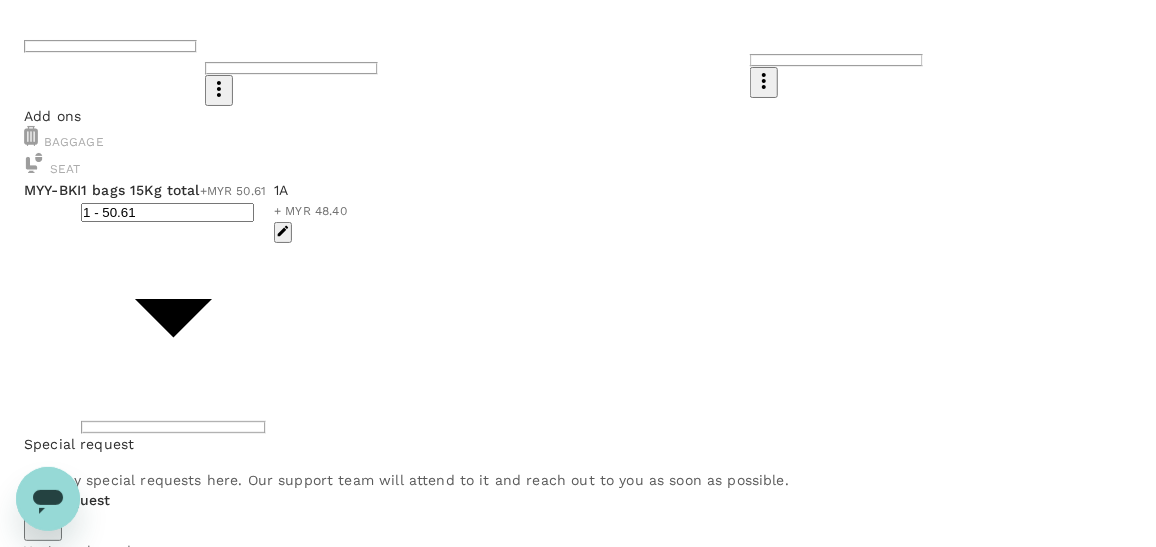 click on "1 bags 20Kg total" at bounding box center (61, 1435) 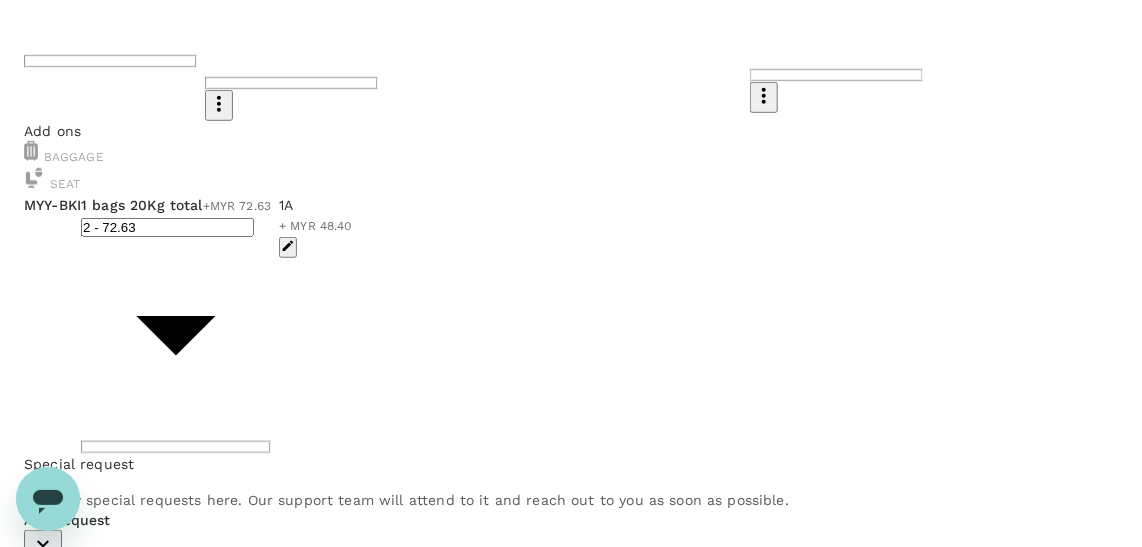 scroll, scrollTop: 404, scrollLeft: 0, axis: vertical 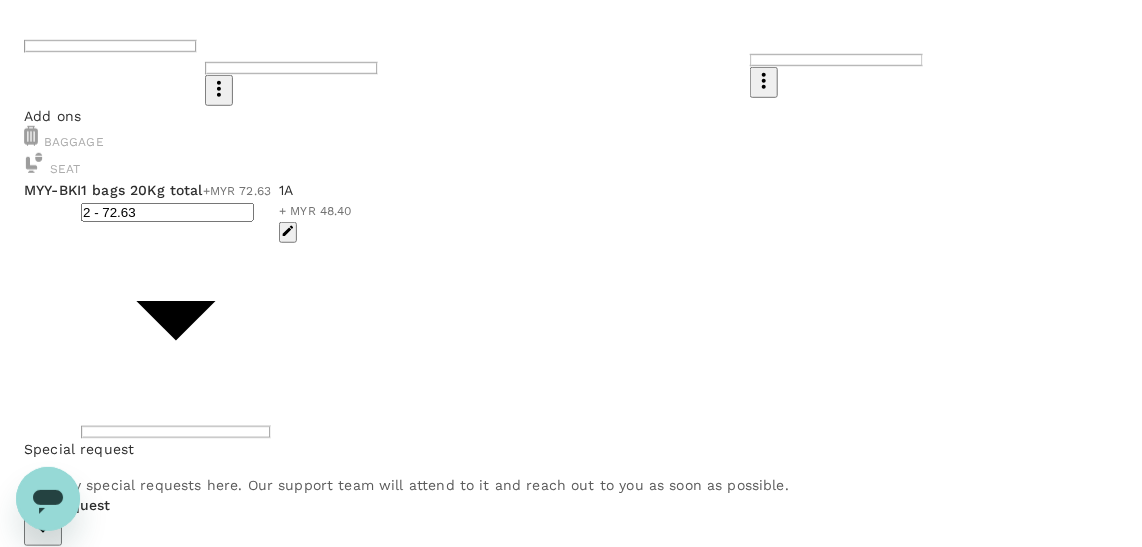 click on "Add request" at bounding box center (571, 505) 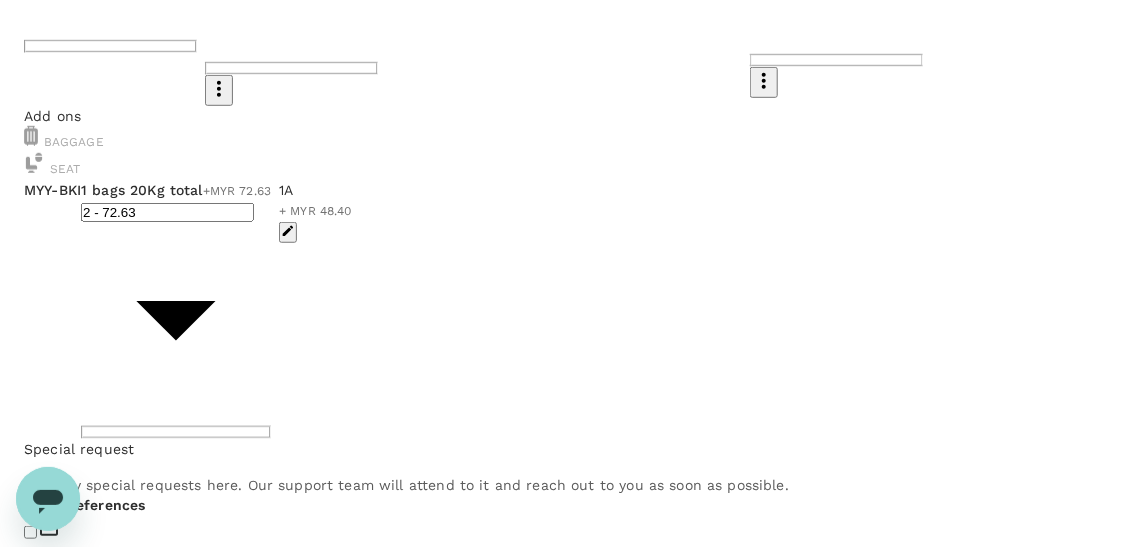 click at bounding box center (30, 581) 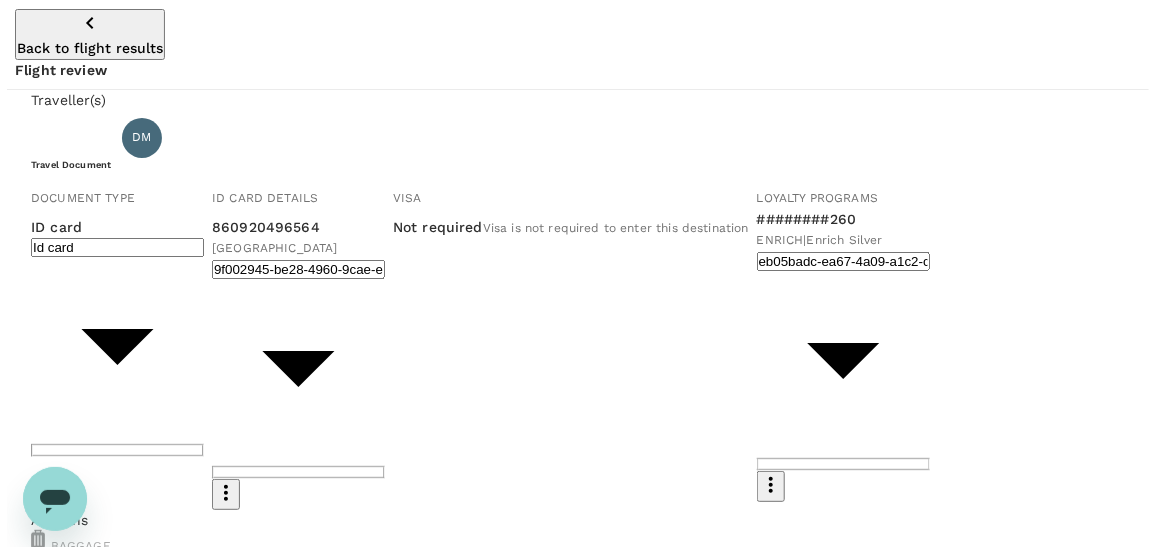 scroll, scrollTop: 363, scrollLeft: 0, axis: vertical 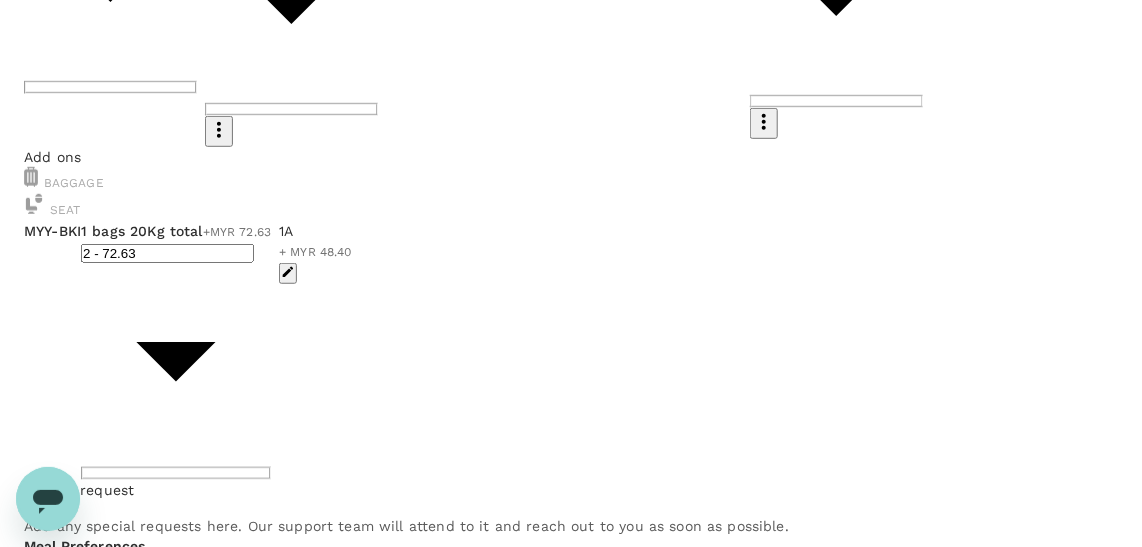 click on "Continue to payment details" at bounding box center [108, 1795] 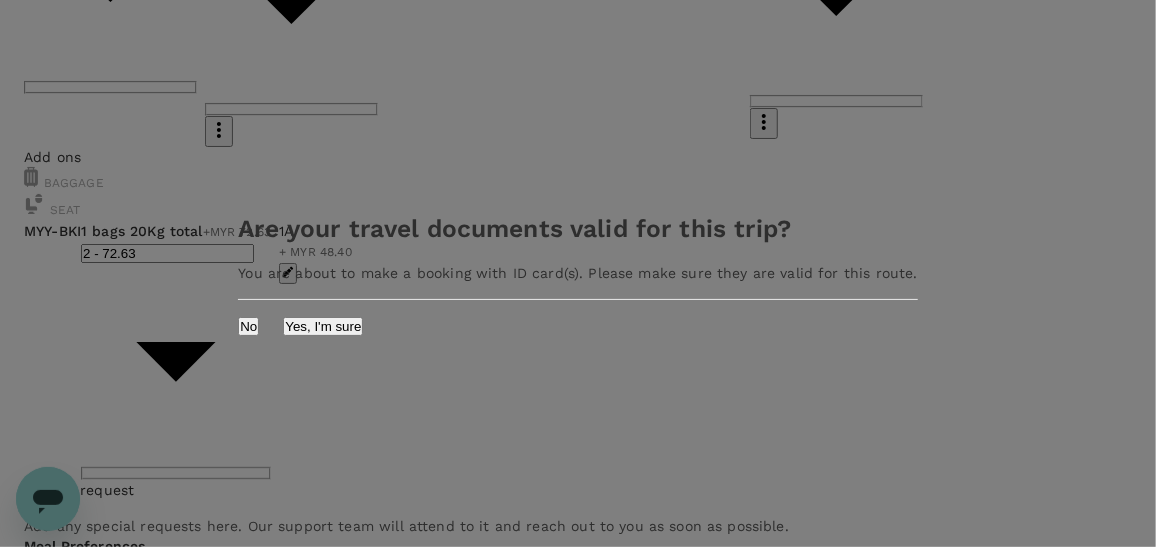 click on "Yes, I'm sure" at bounding box center [323, 326] 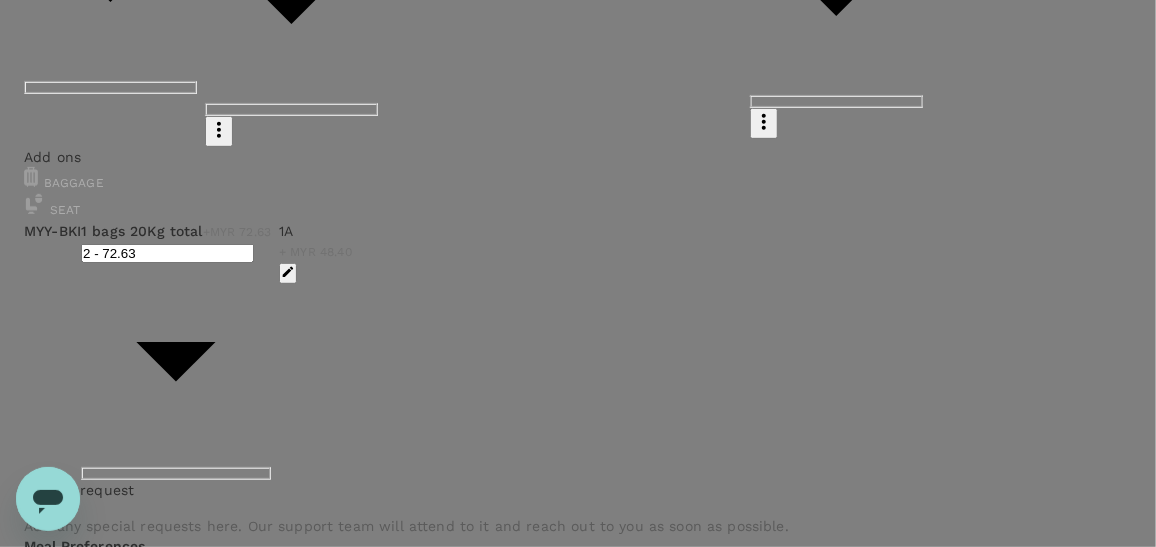click at bounding box center [102, 4485] 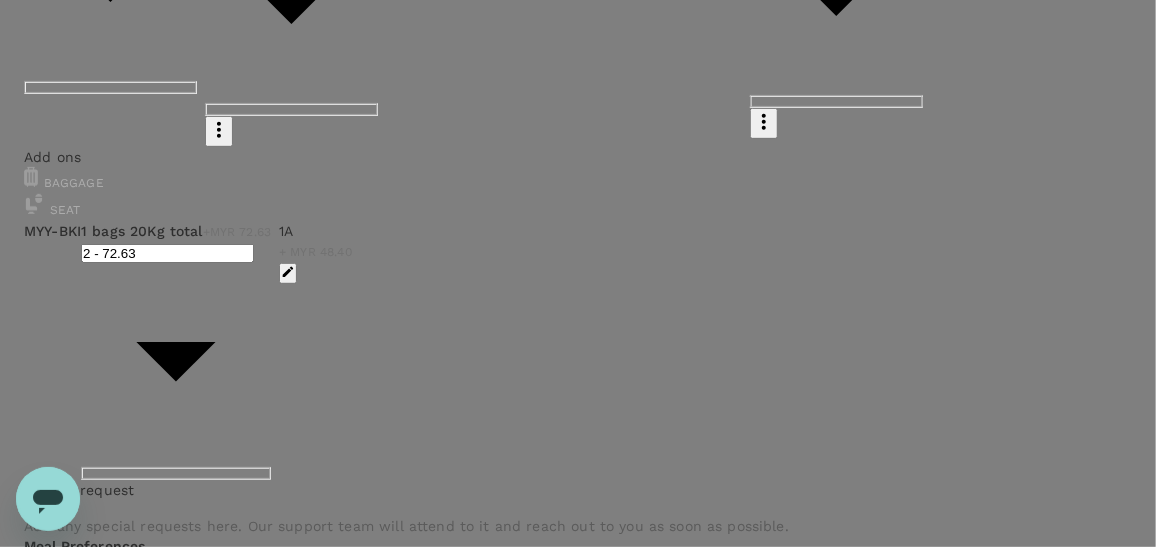 scroll, scrollTop: 0, scrollLeft: 0, axis: both 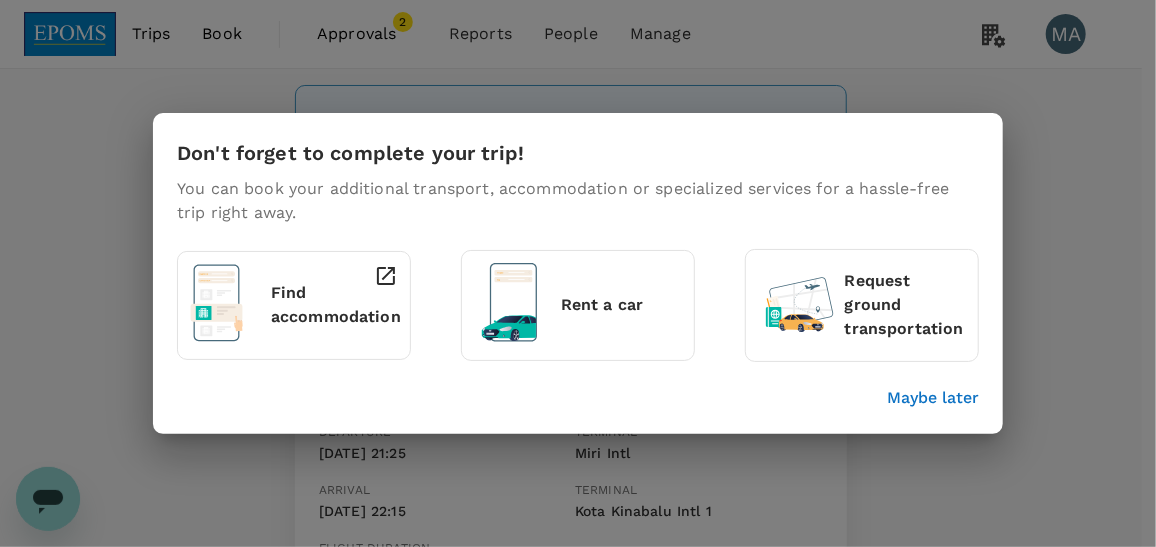 click on "Maybe later" at bounding box center (933, 398) 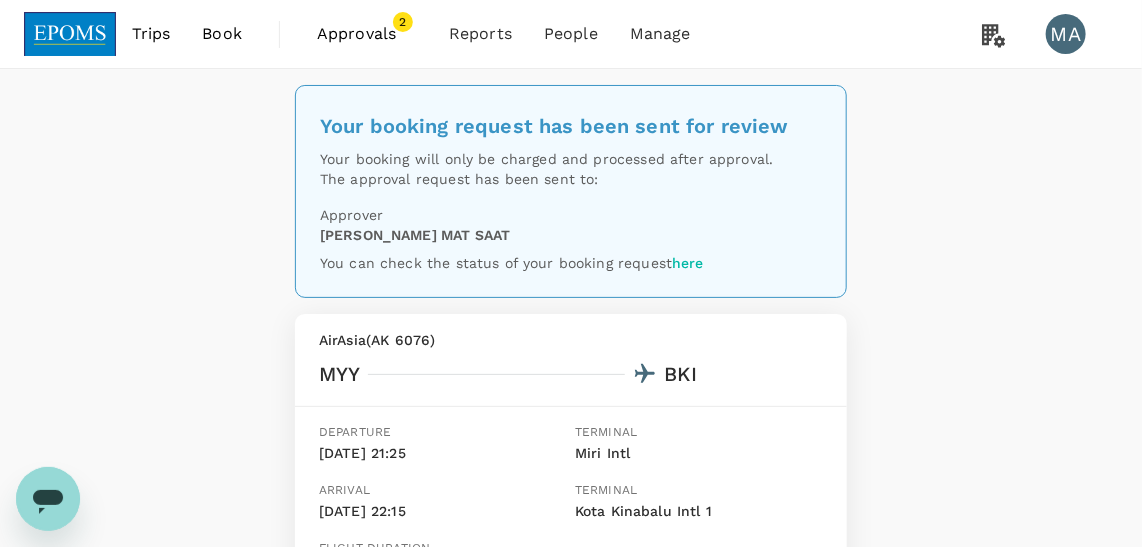click on "Book" at bounding box center [222, 34] 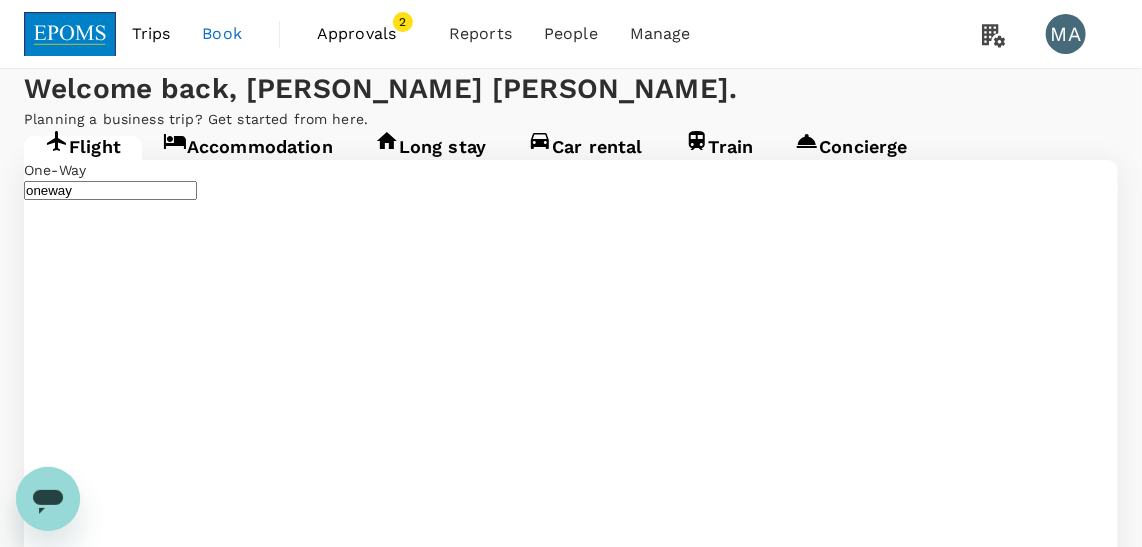 type on "Miri Intl (MYY)" 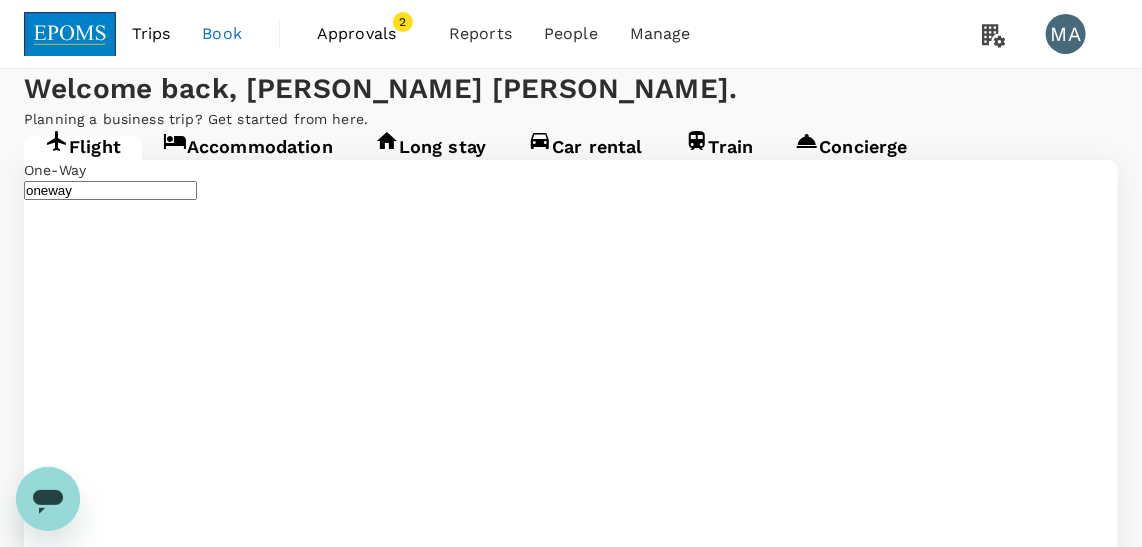 click on "Accommodation" at bounding box center (248, 154) 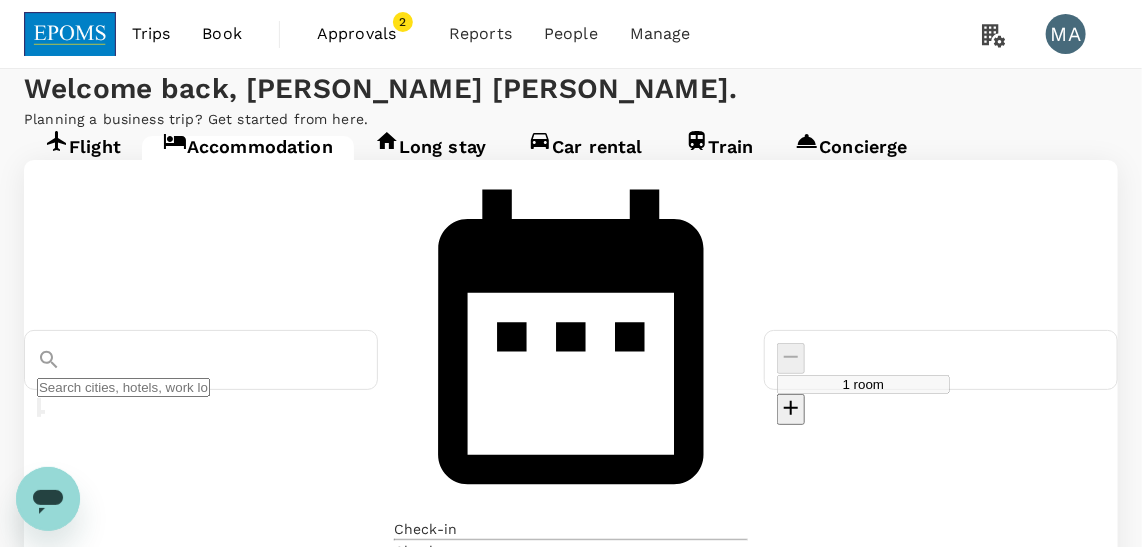type on "Kota Kinabalu" 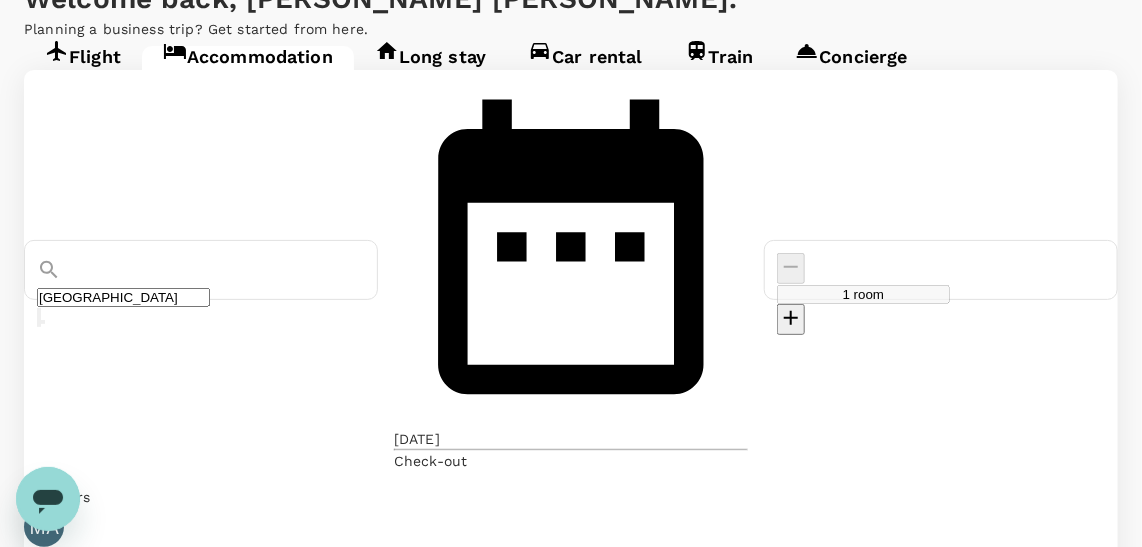 click on "Flight" at bounding box center (83, 64) 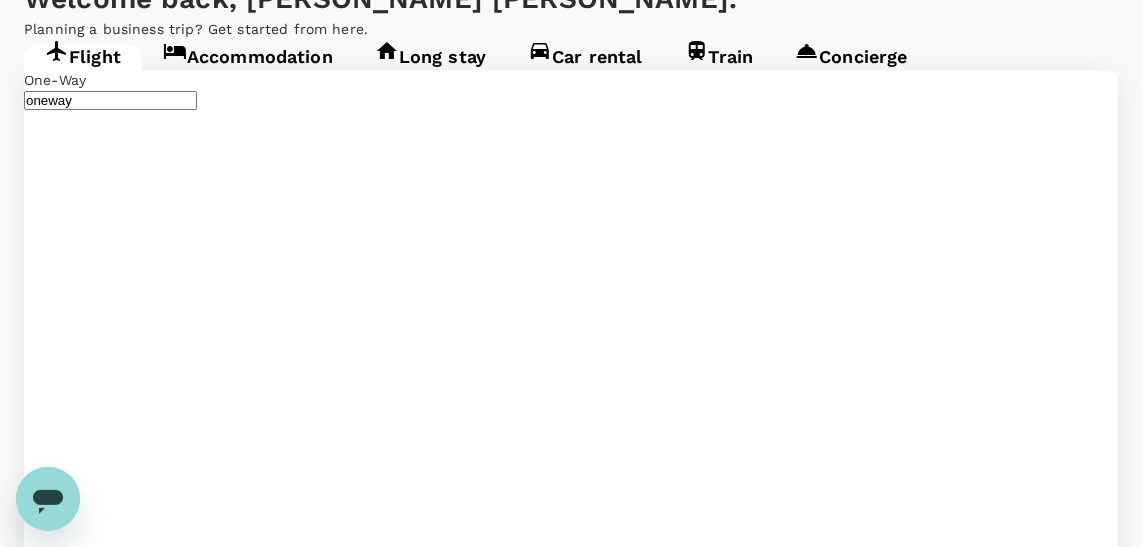 scroll, scrollTop: 13, scrollLeft: 0, axis: vertical 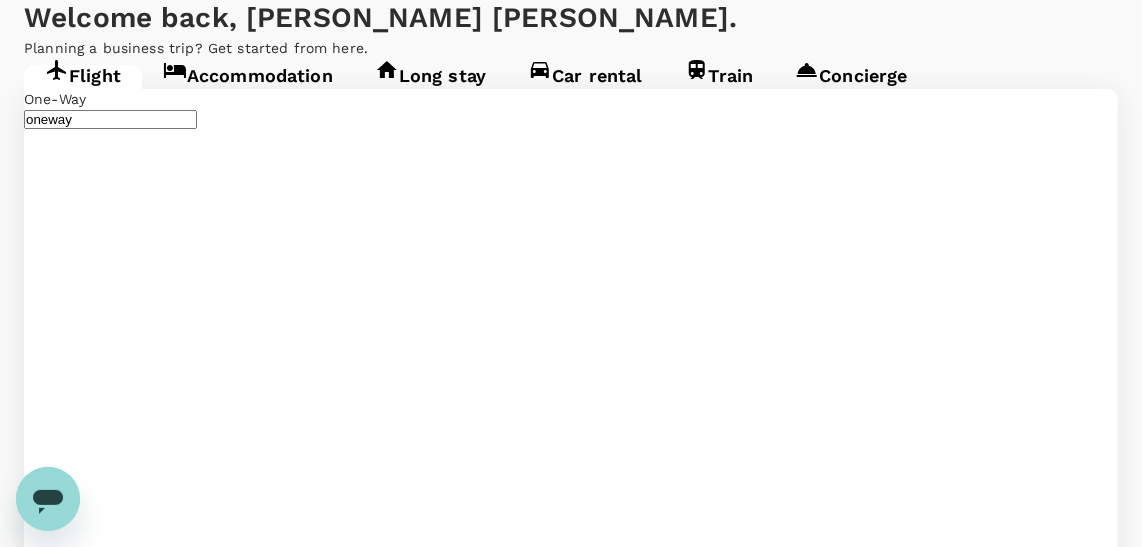 type 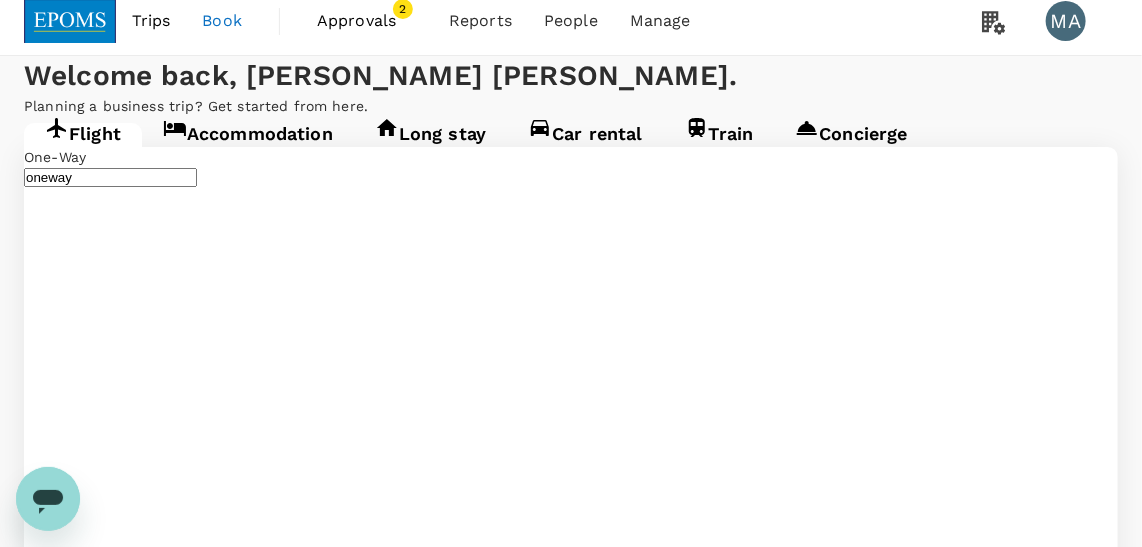 scroll, scrollTop: 0, scrollLeft: 0, axis: both 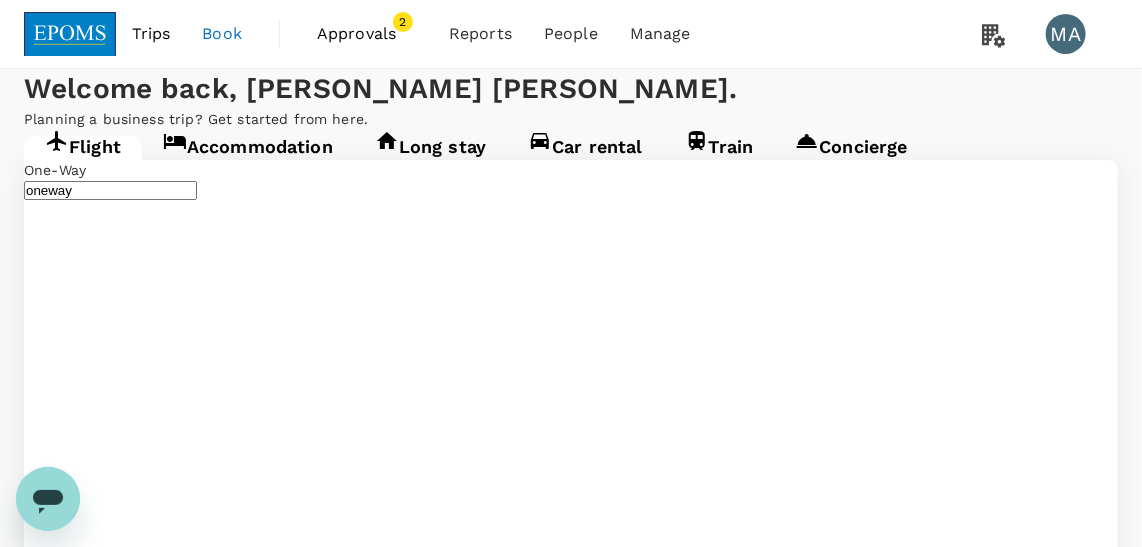 type on "Miri Intl (MYY)" 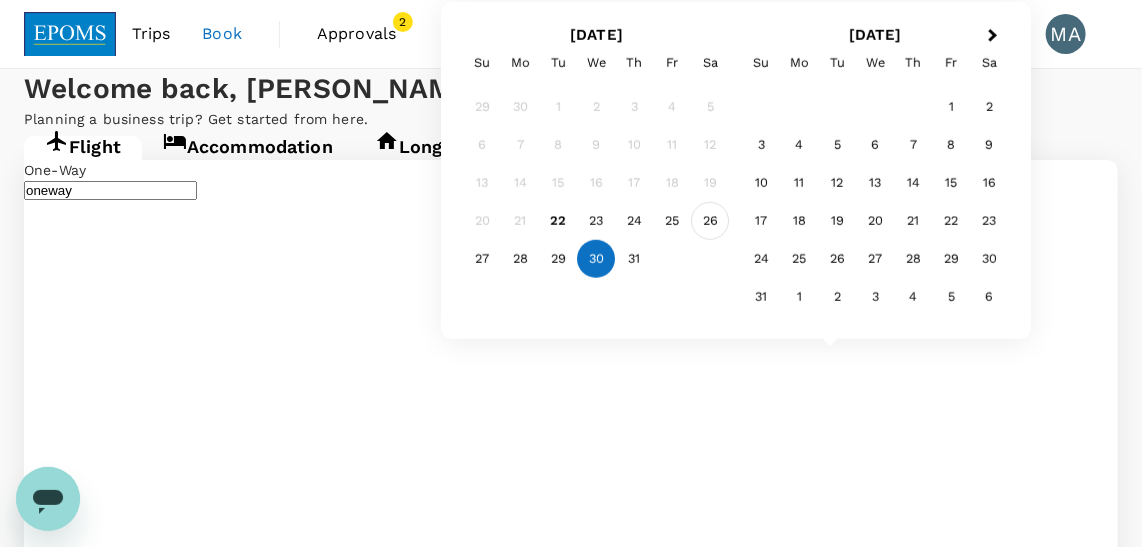click on "26" at bounding box center (711, 221) 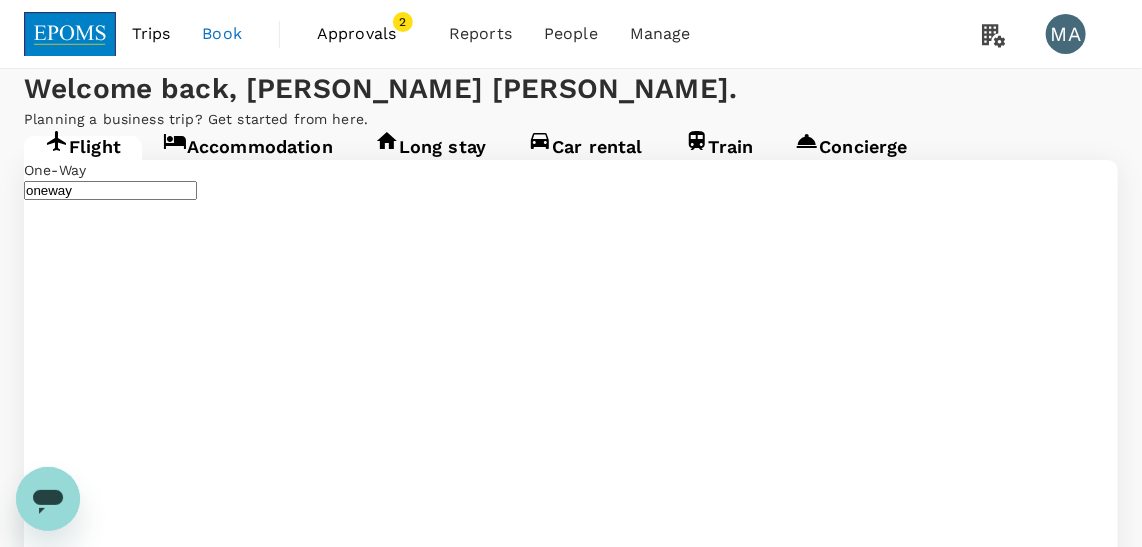 click on "Add return" at bounding box center [63, 3904] 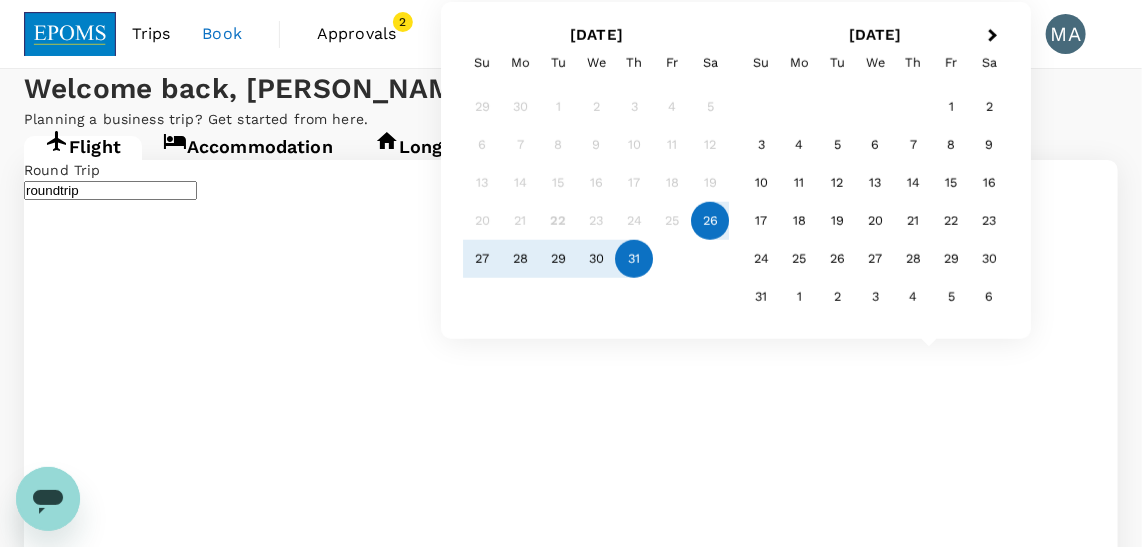 click on "31" at bounding box center (635, 259) 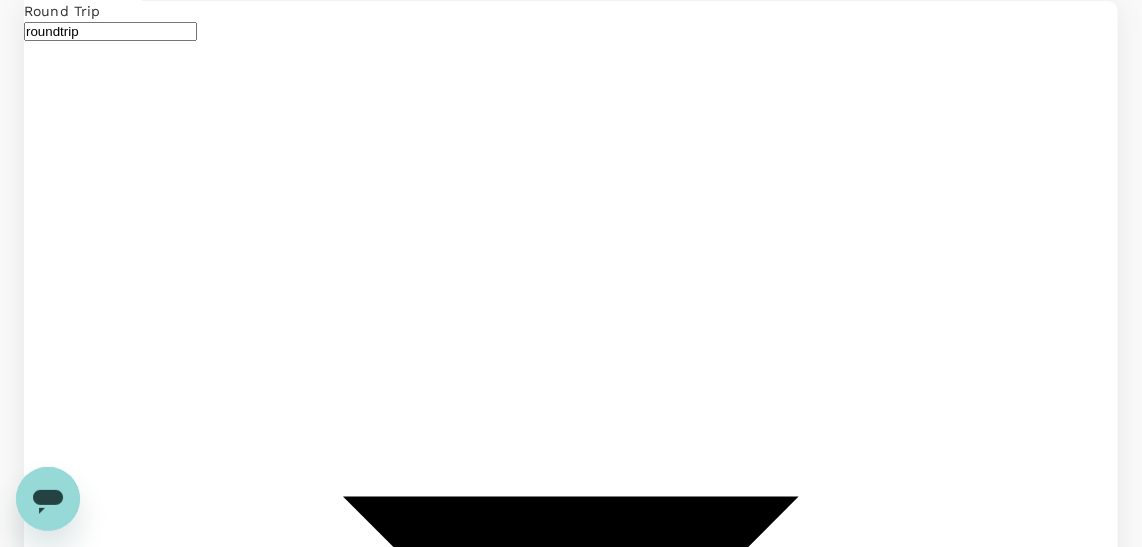 scroll, scrollTop: 272, scrollLeft: 0, axis: vertical 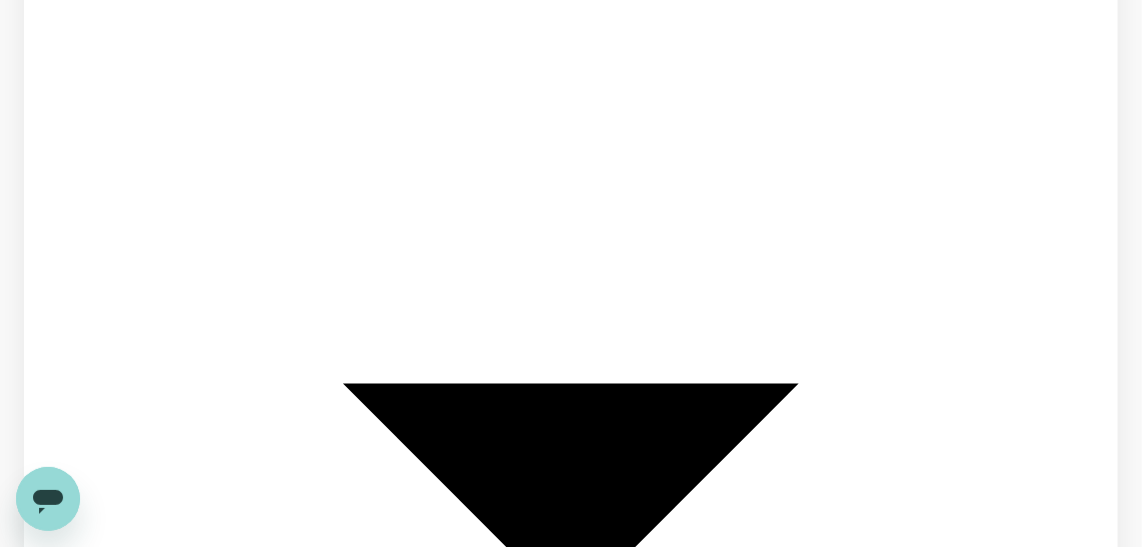 click 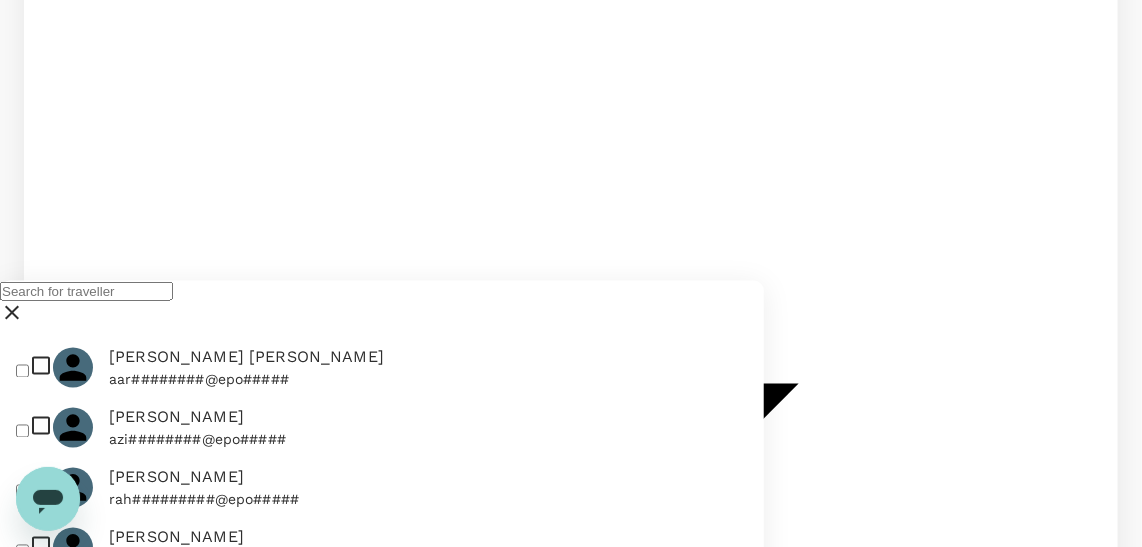 click at bounding box center [86, 291] 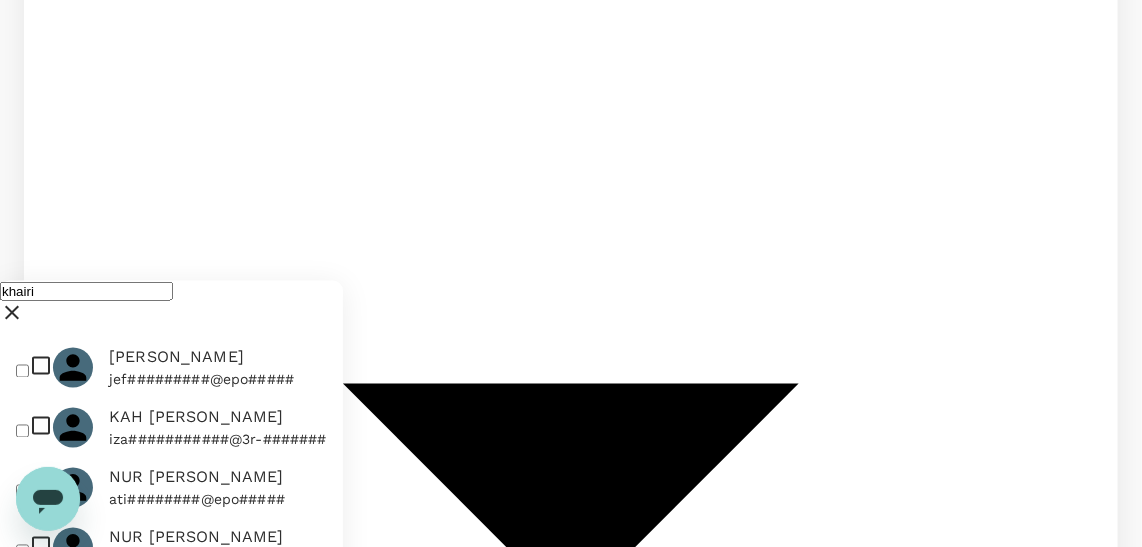 type on "khairi" 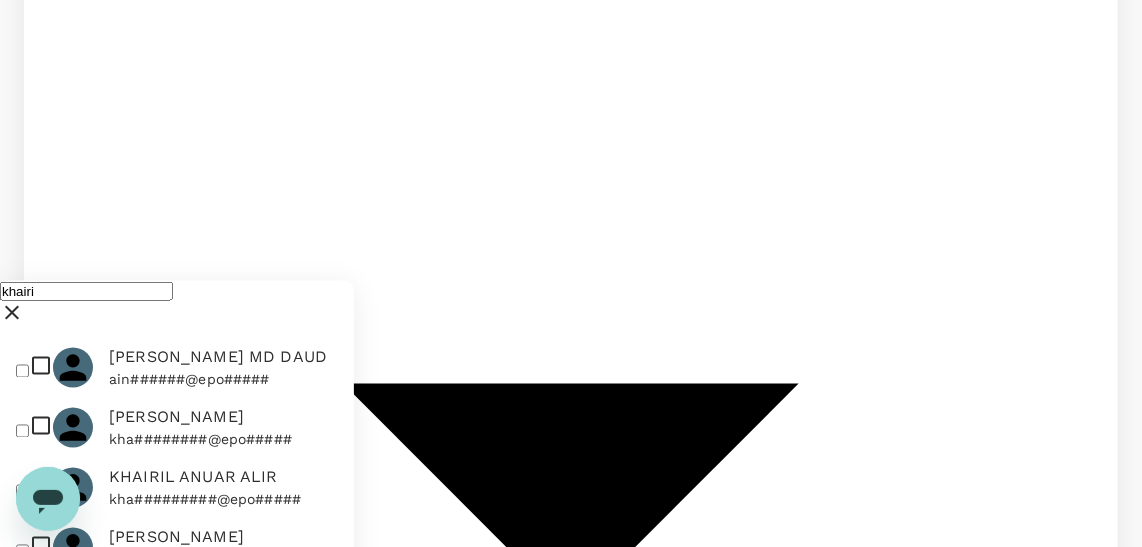 scroll, scrollTop: 181, scrollLeft: 0, axis: vertical 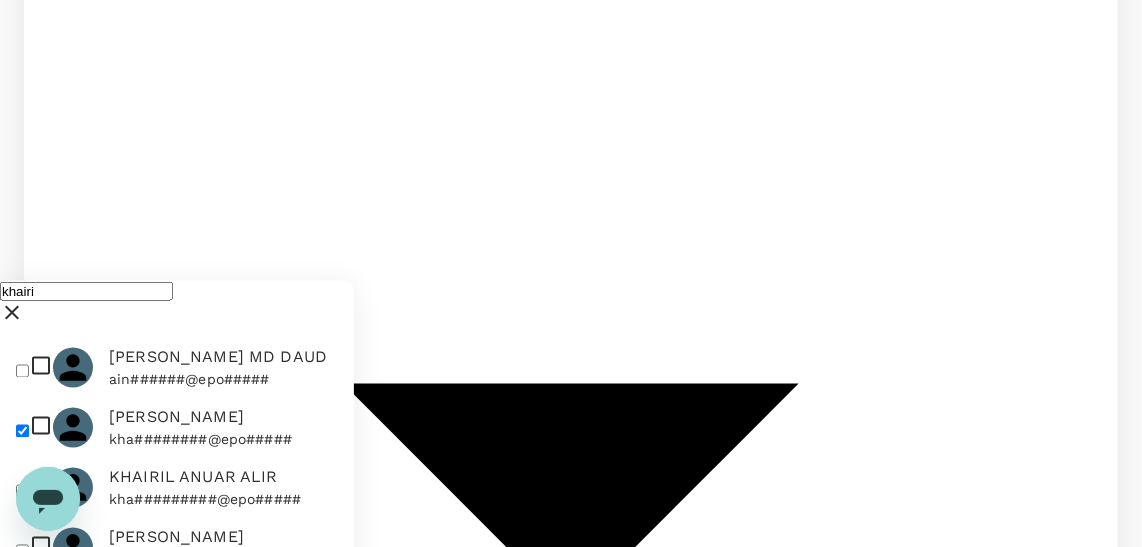 checkbox on "true" 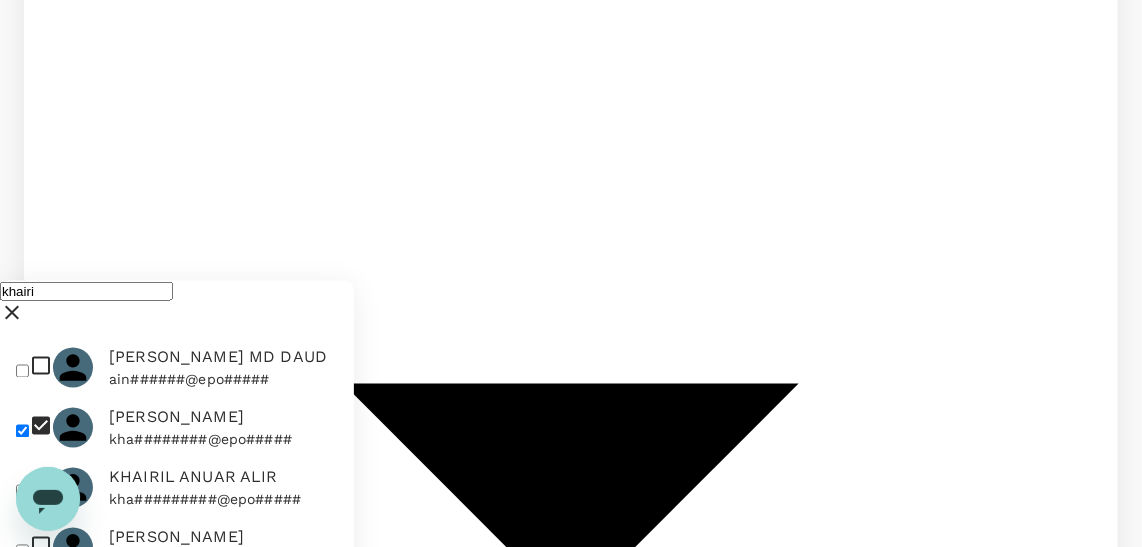 click on "Find flights" at bounding box center [58, 3727] 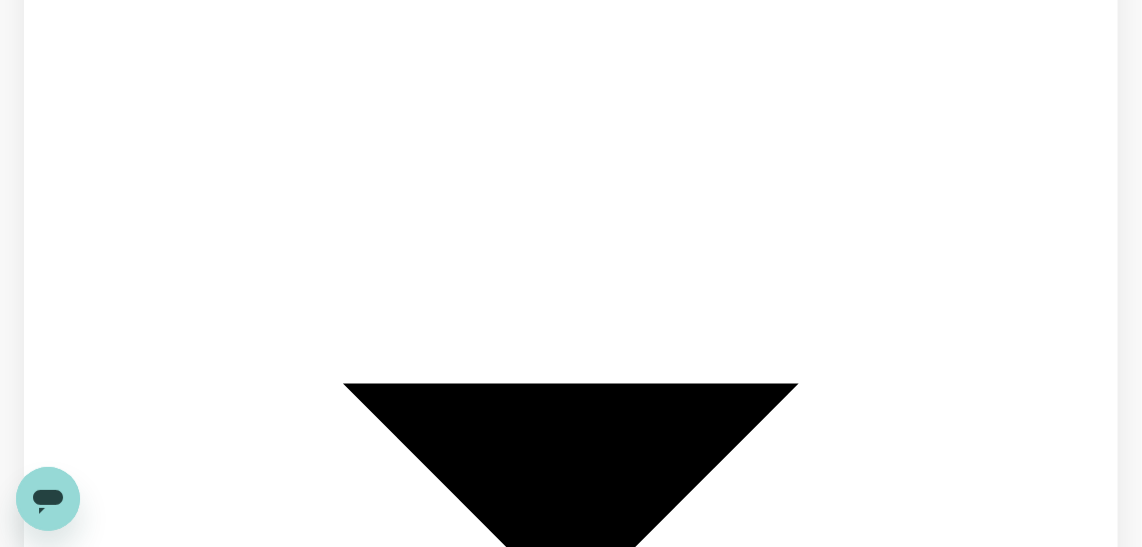 click 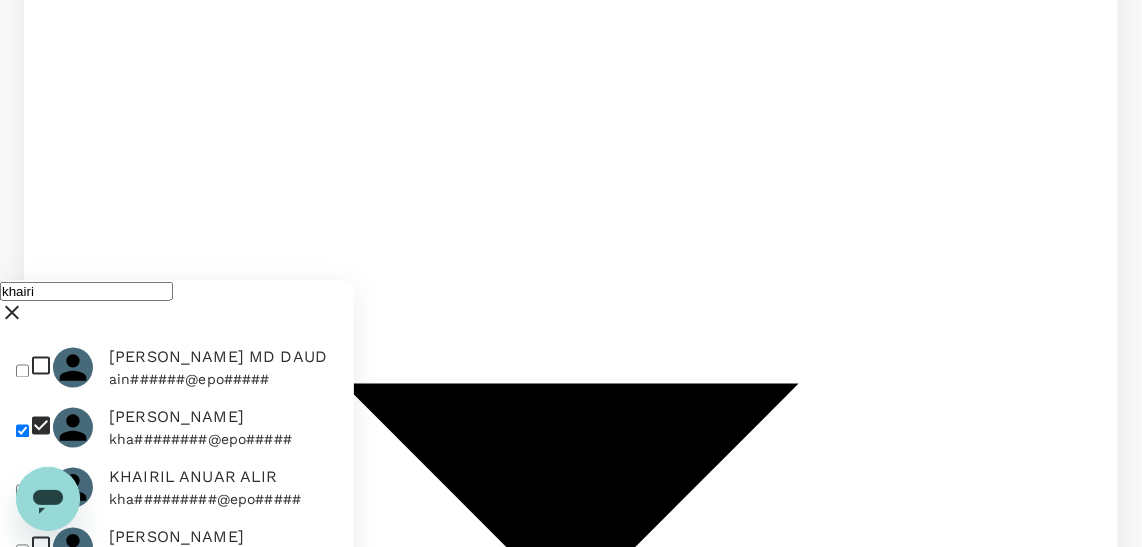 scroll, scrollTop: 332, scrollLeft: 0, axis: vertical 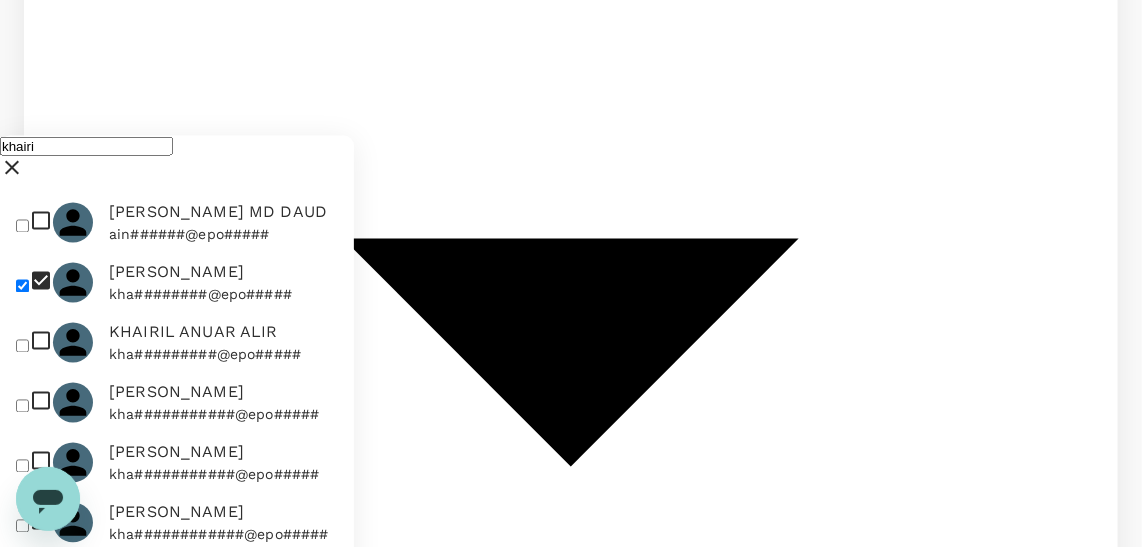 click on "Save" at bounding box center (17, 651) 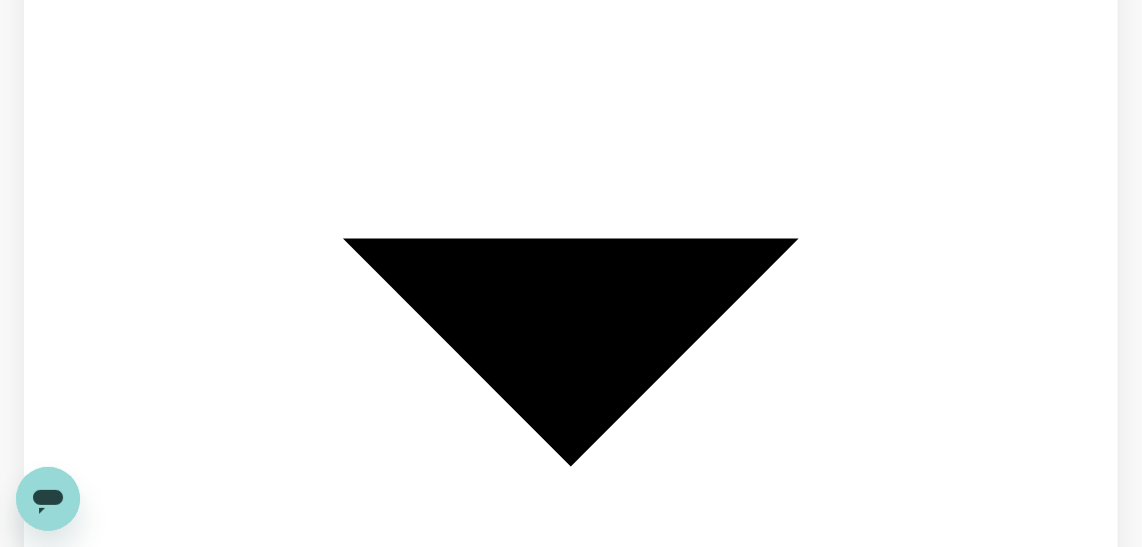click on "Find flights" at bounding box center (58, 3651) 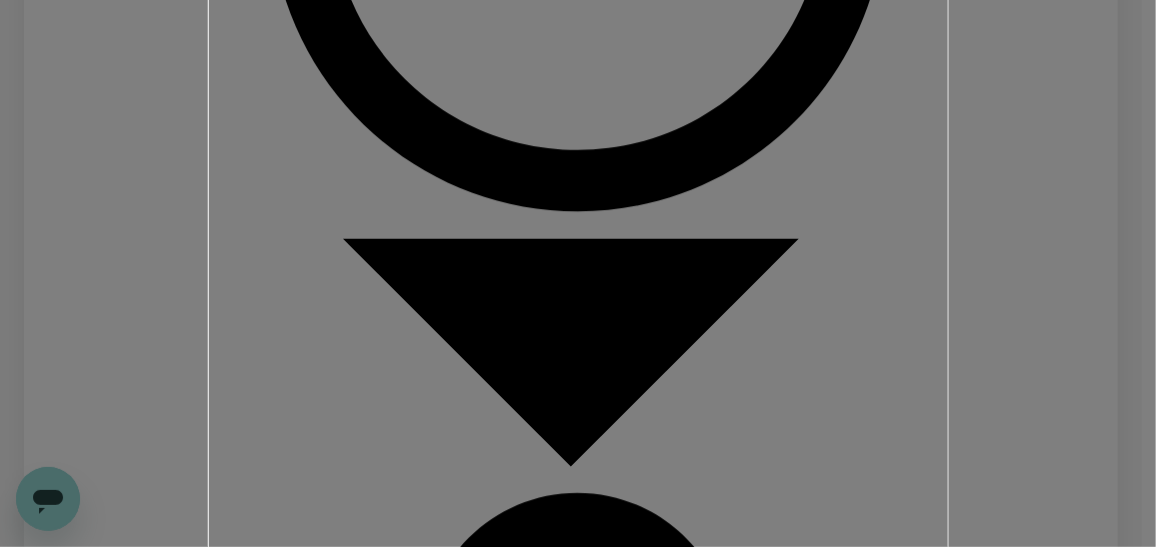 click on "General ( KHAIRI ABDUL AZIZ, You )" at bounding box center [578, -2060] 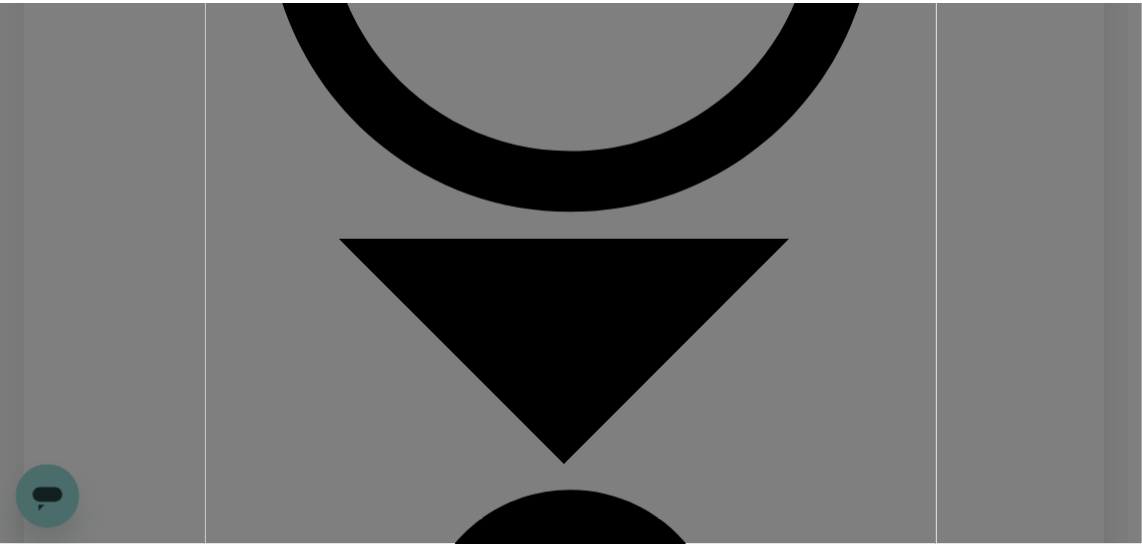 scroll, scrollTop: 249, scrollLeft: 0, axis: vertical 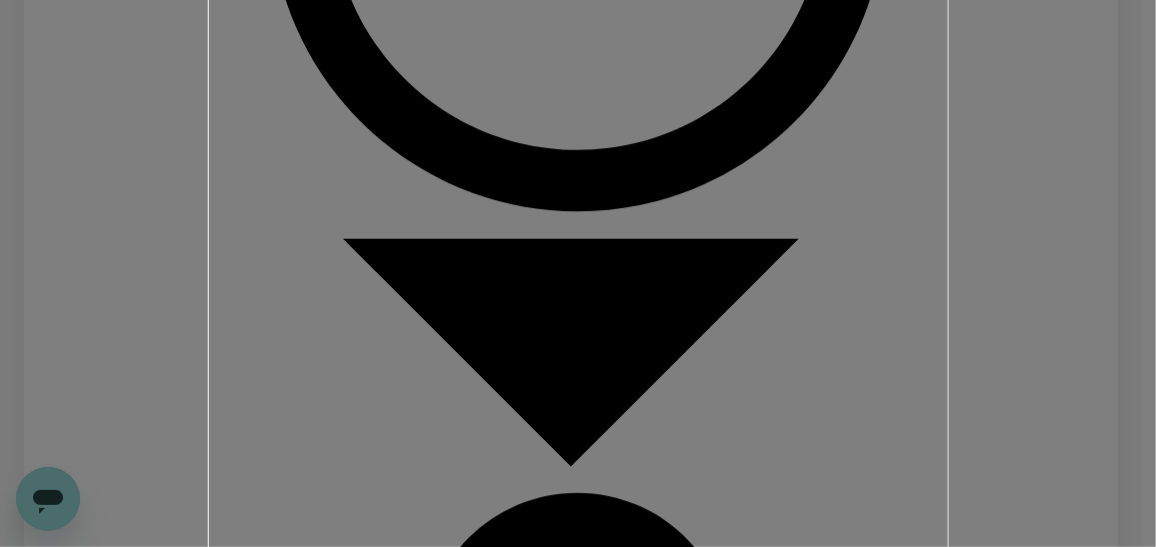 click on "Confirm" at bounding box center [292, 4245] 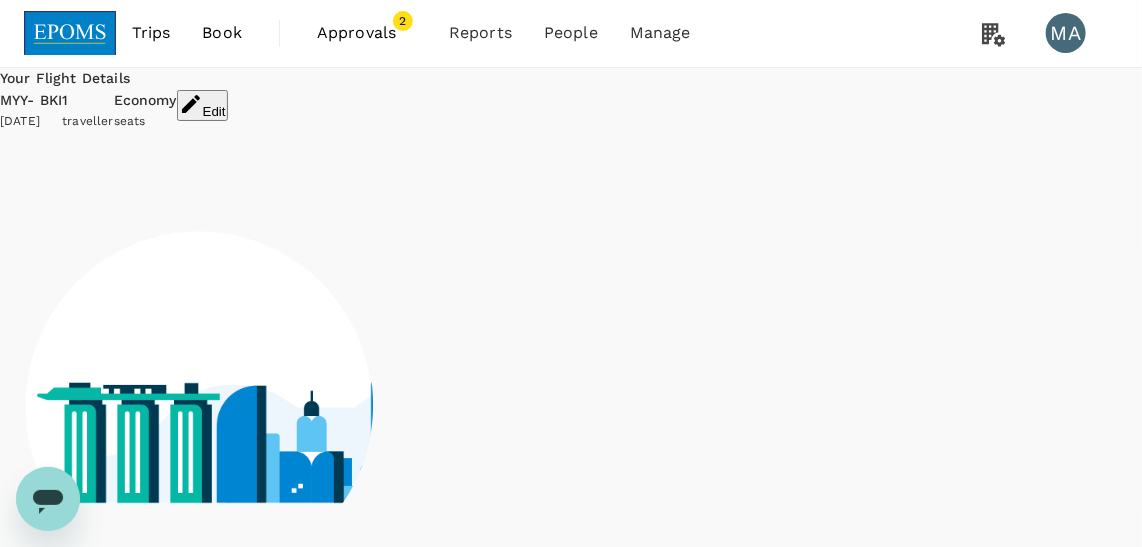 scroll, scrollTop: 0, scrollLeft: 0, axis: both 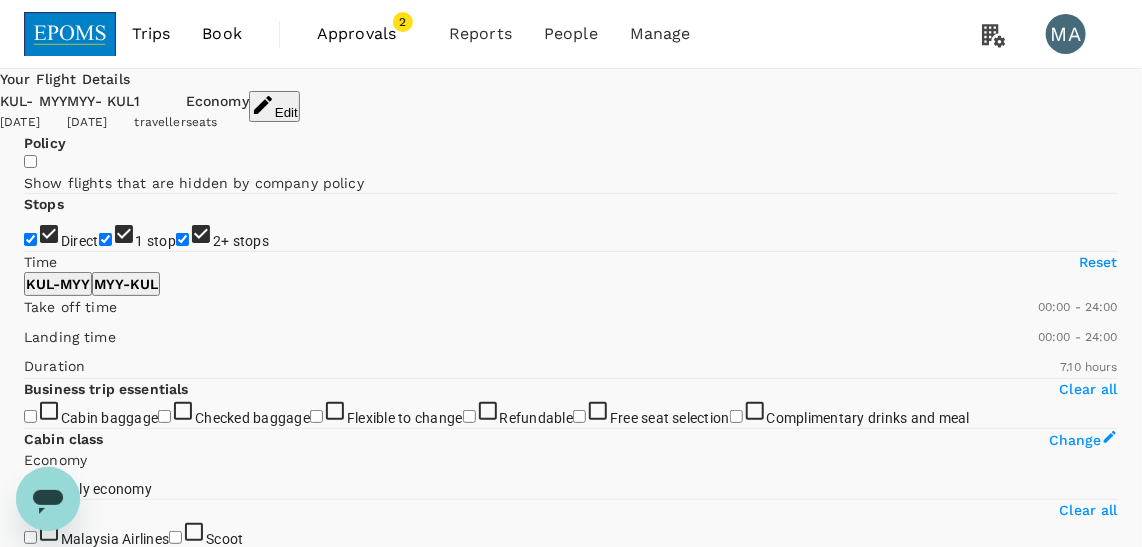 type on "1570" 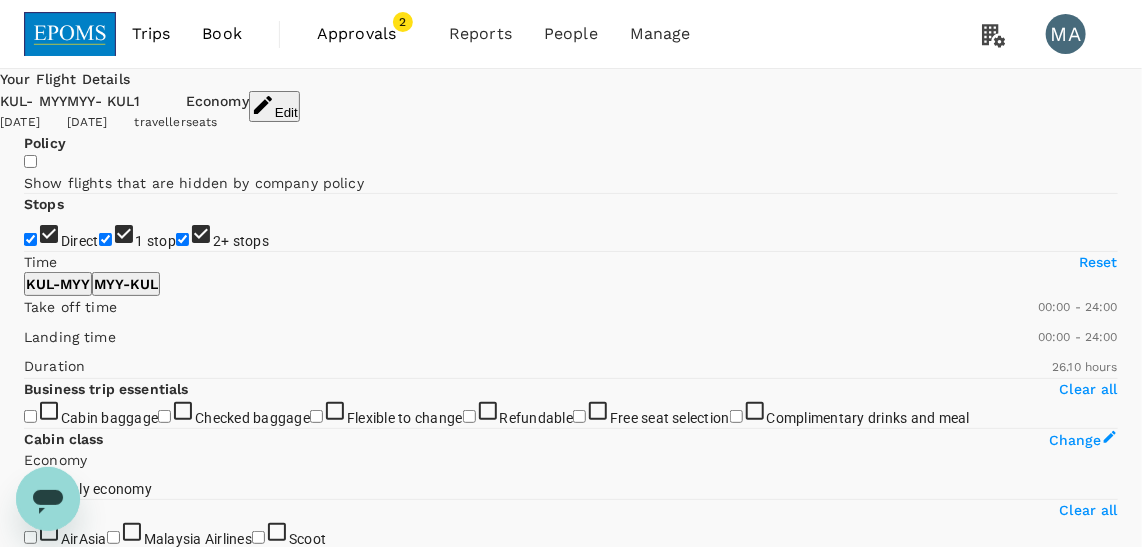 click on "1 stop" at bounding box center (105, 239) 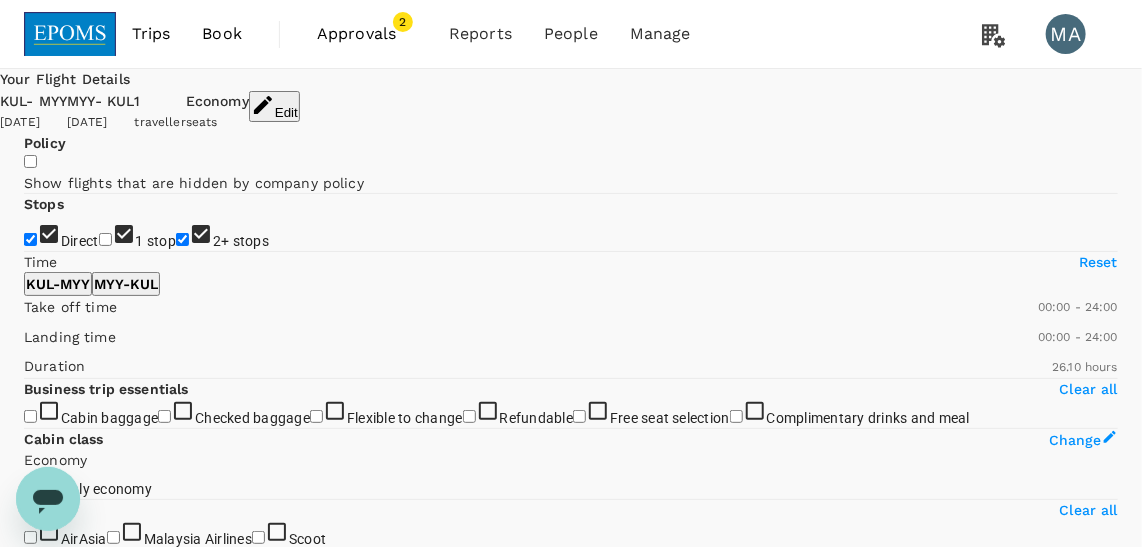 checkbox on "false" 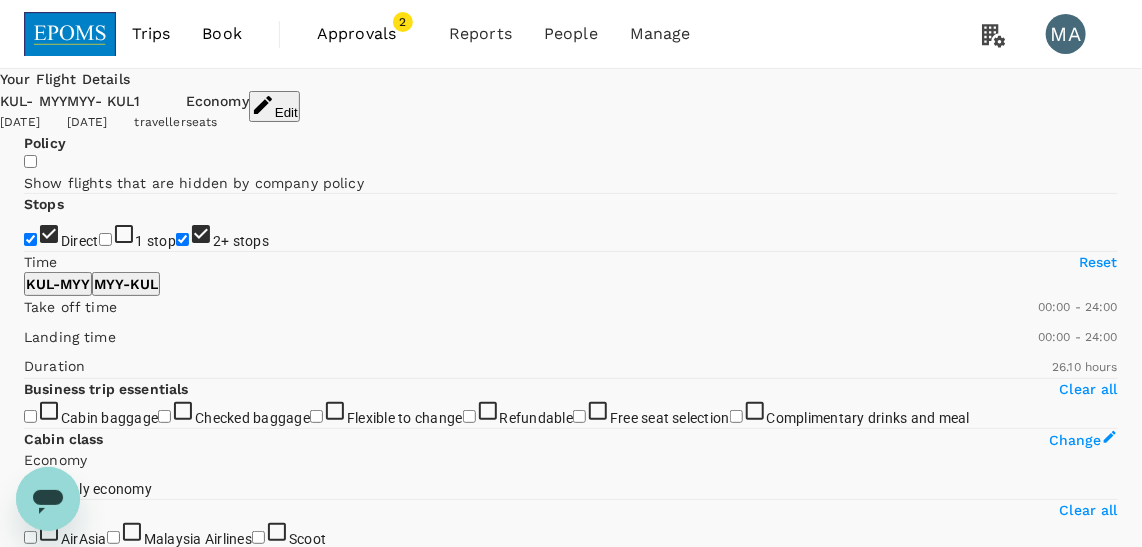 click on "2+ stops" at bounding box center (182, 239) 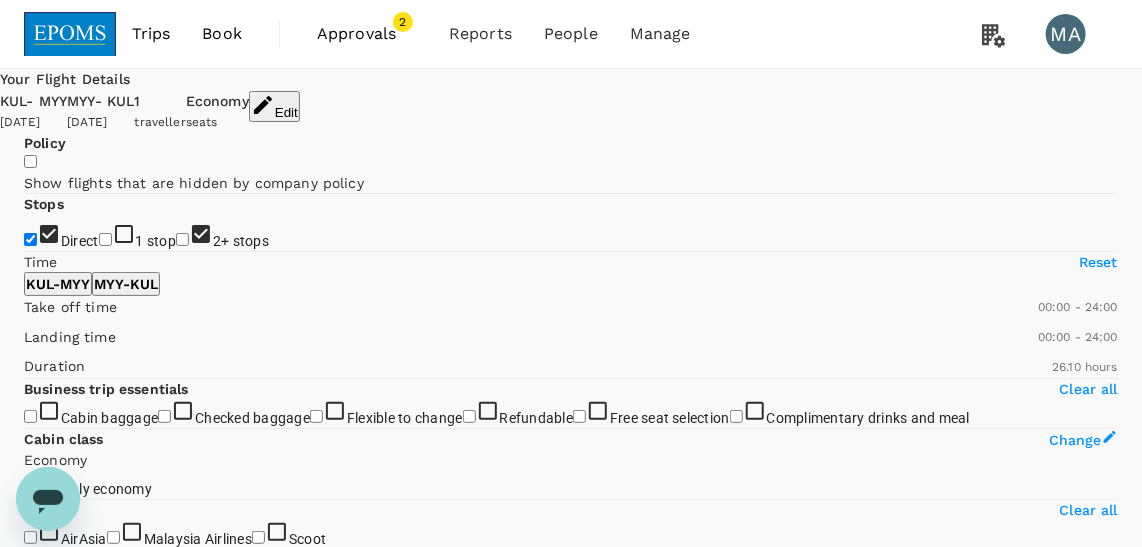 checkbox on "false" 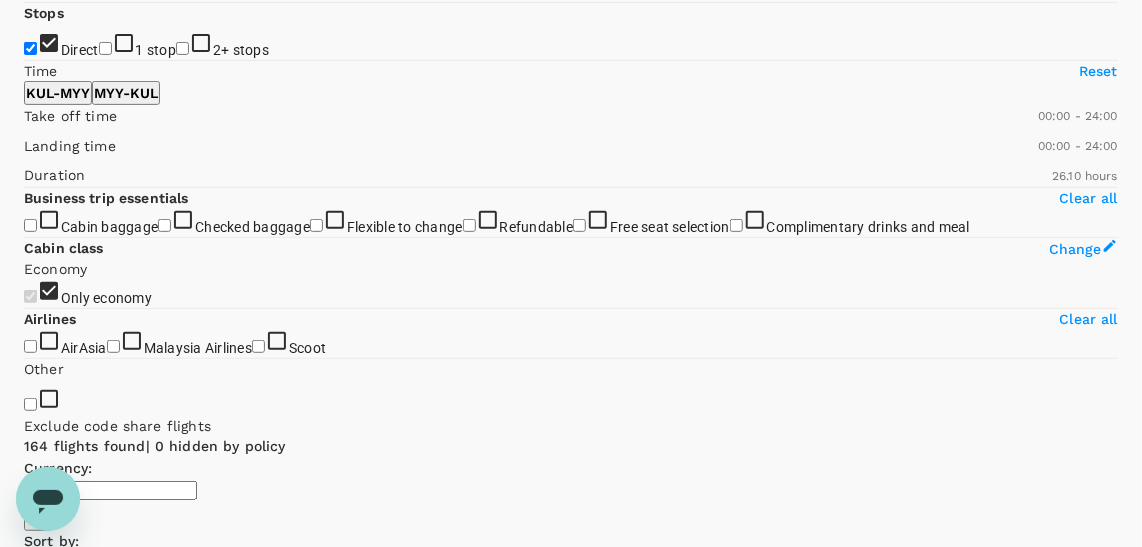 scroll, scrollTop: 272, scrollLeft: 0, axis: vertical 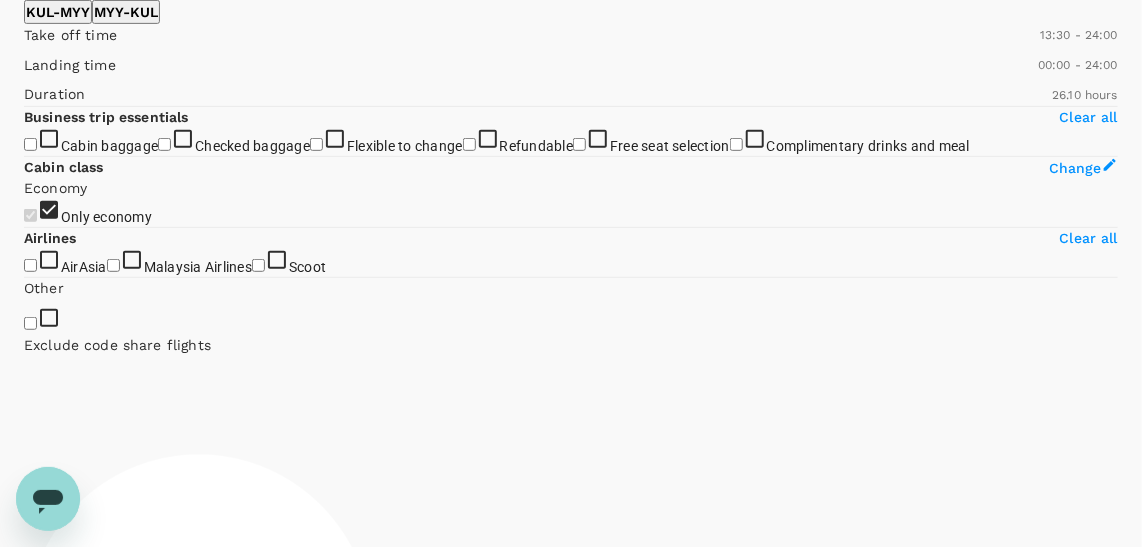 type on "780" 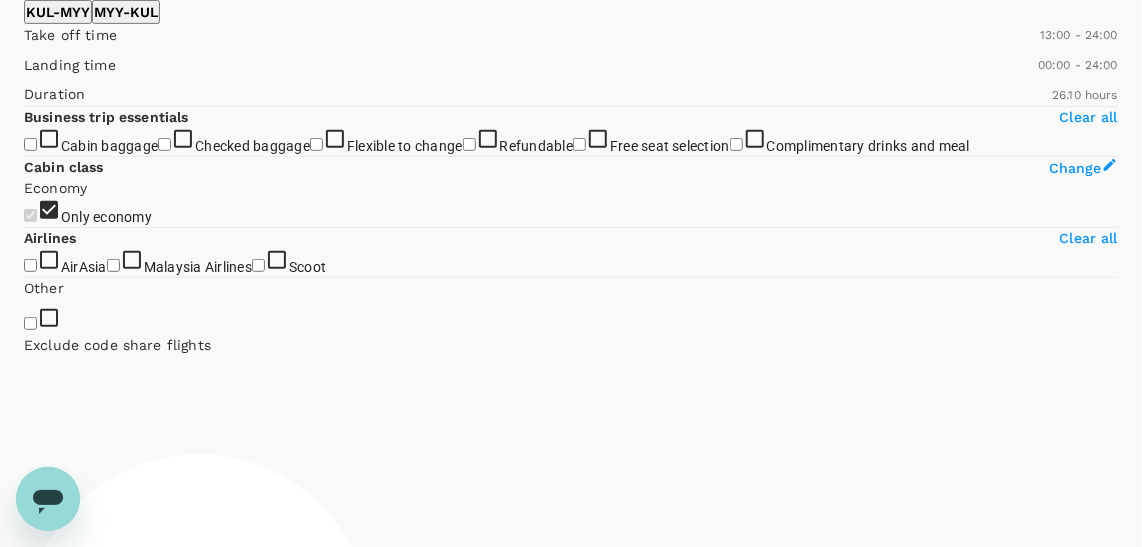drag, startPoint x: 33, startPoint y: 312, endPoint x: 175, endPoint y: 319, distance: 142.17242 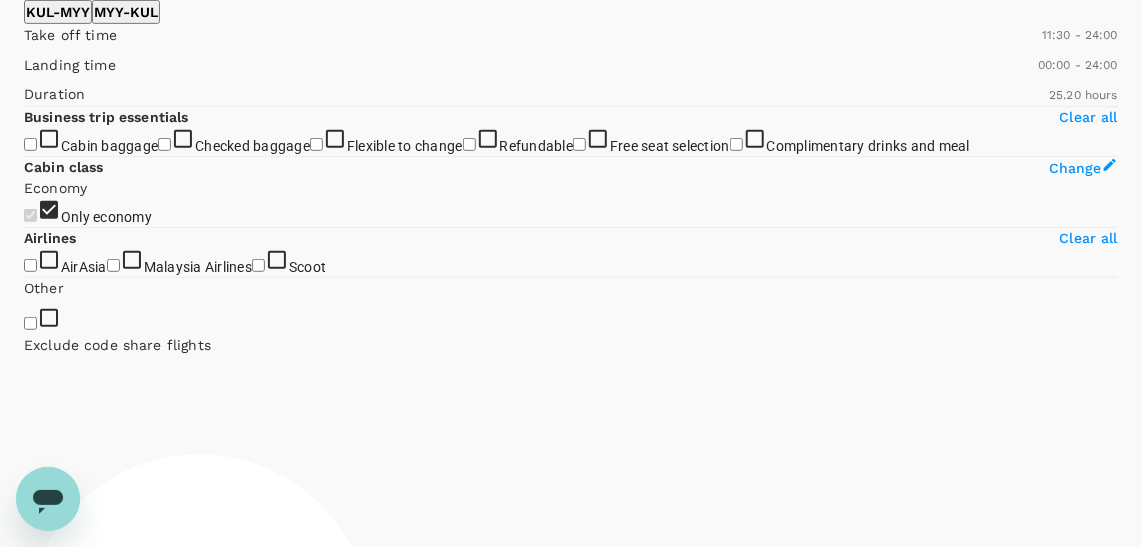 type on "660" 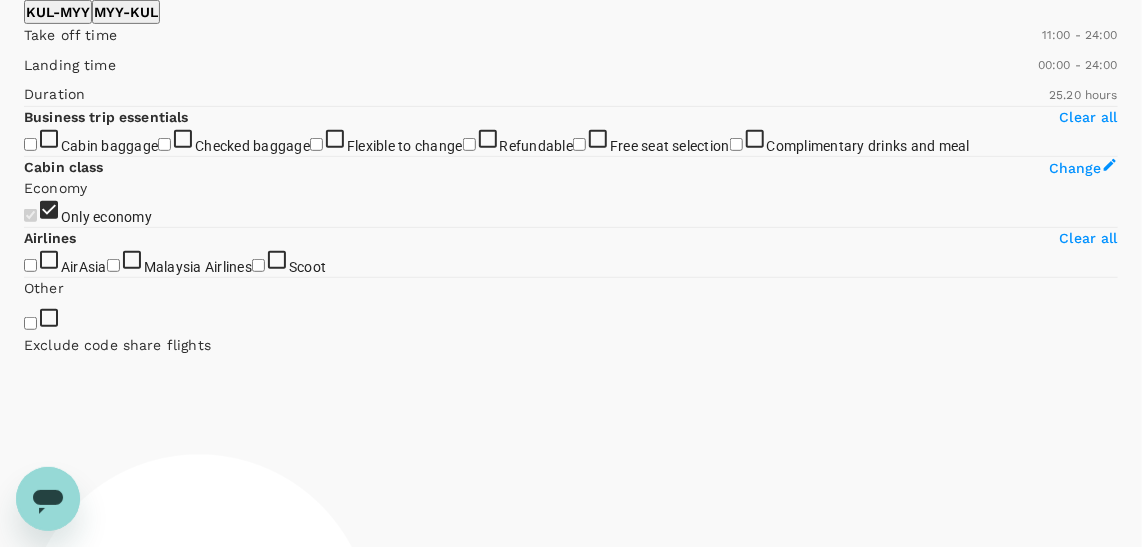 drag, startPoint x: 18, startPoint y: 318, endPoint x: 151, endPoint y: 307, distance: 133.45412 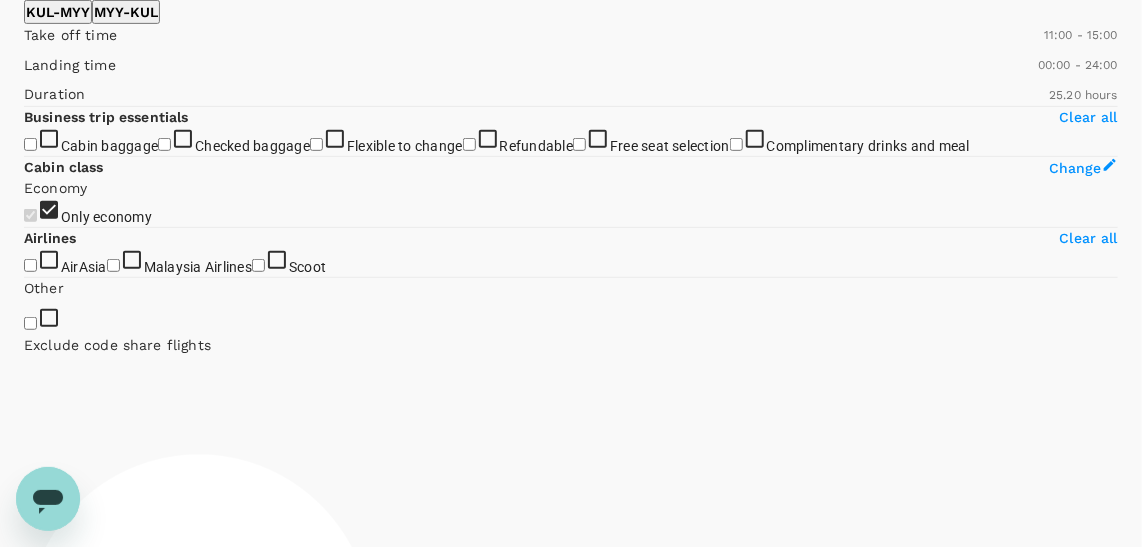 type on "870" 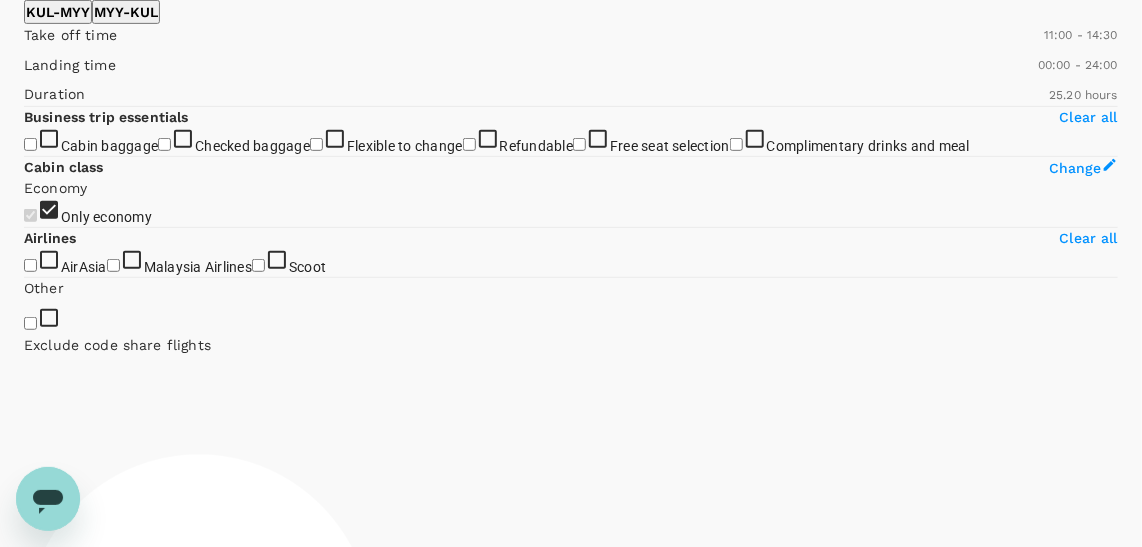 drag, startPoint x: 290, startPoint y: 315, endPoint x: 190, endPoint y: 323, distance: 100.31949 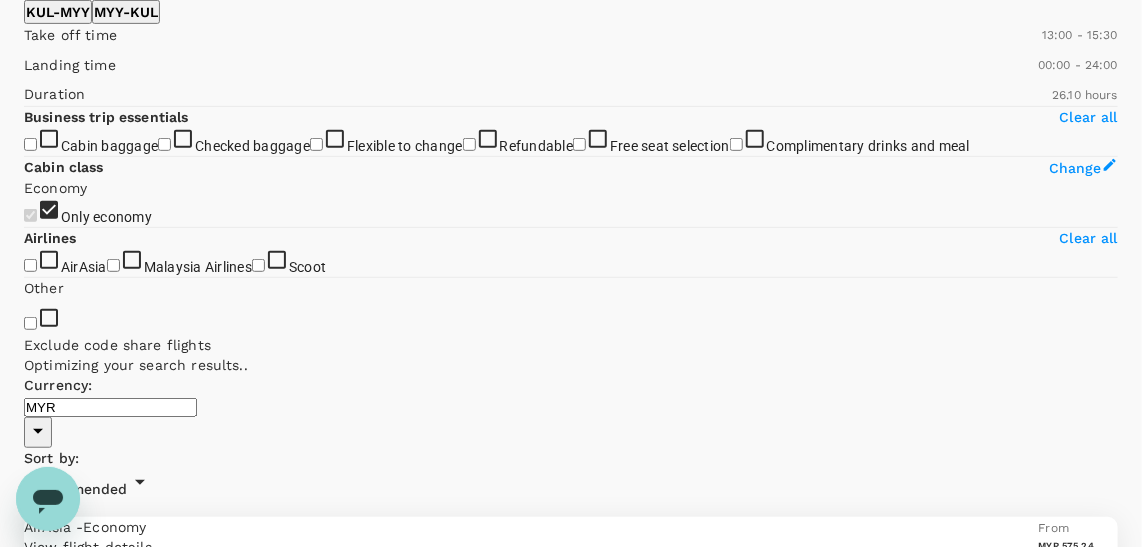 type on "900" 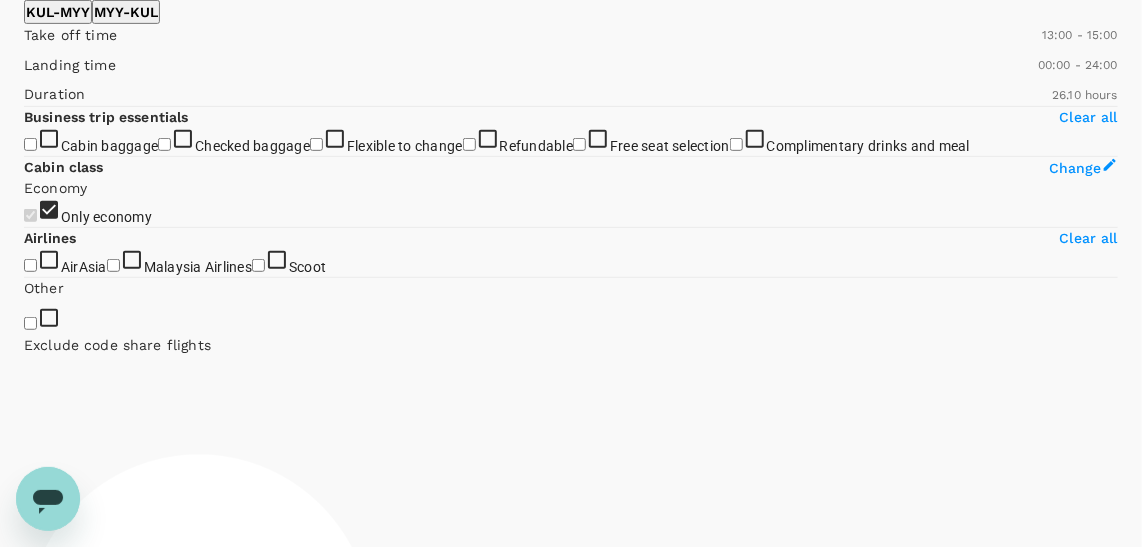 drag, startPoint x: 292, startPoint y: 318, endPoint x: 193, endPoint y: 328, distance: 99.50377 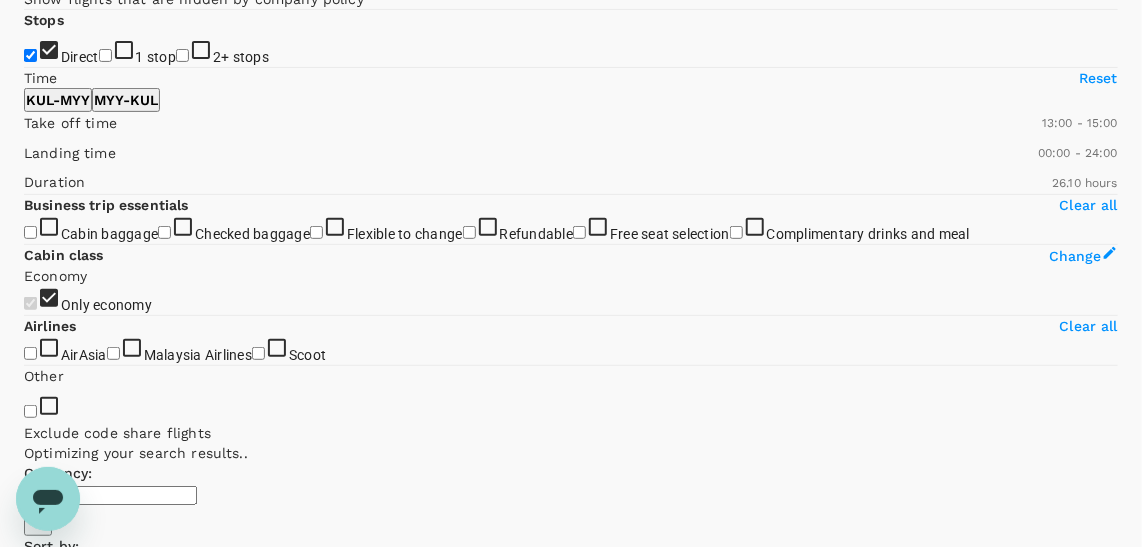 scroll, scrollTop: 90, scrollLeft: 0, axis: vertical 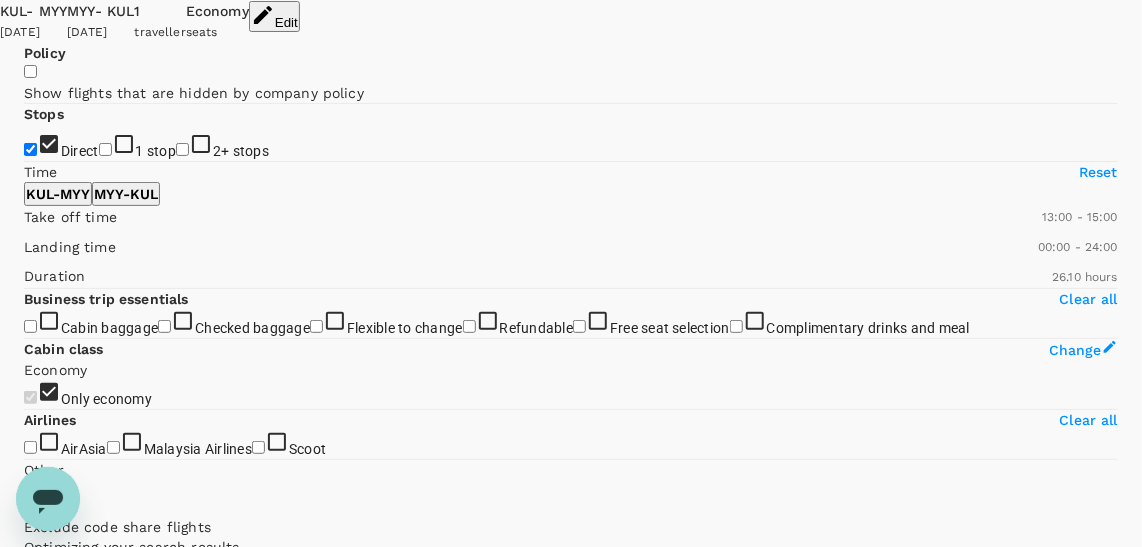 click on "View options" at bounding box center (1078, 744) 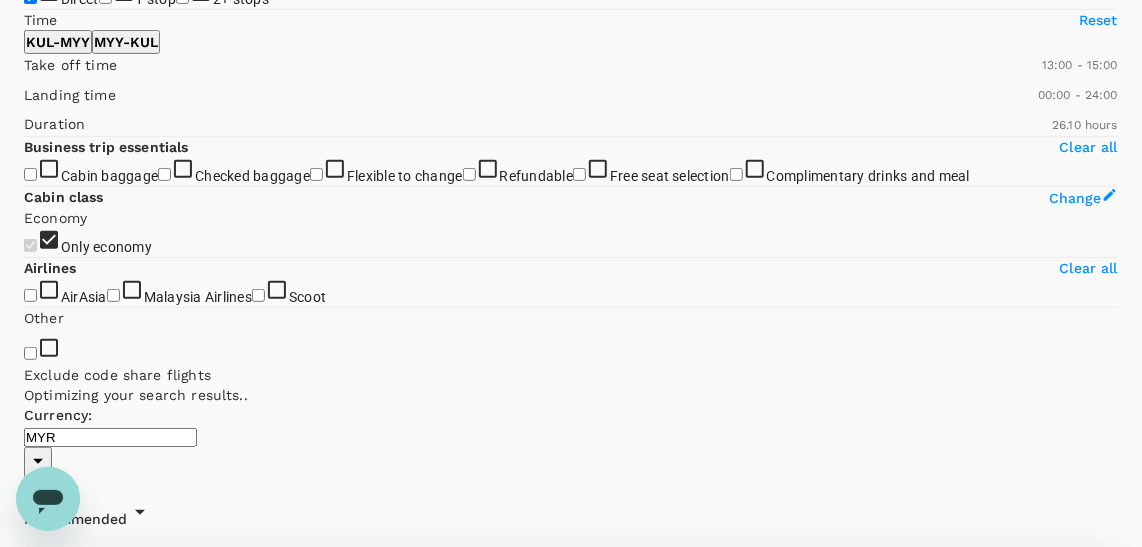 scroll, scrollTop: 412, scrollLeft: 0, axis: vertical 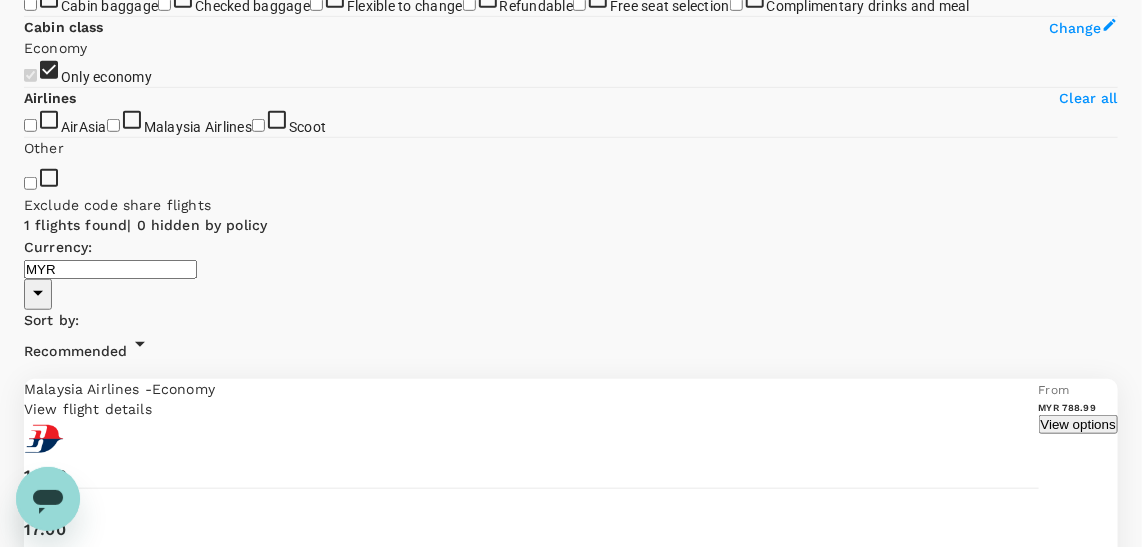 click on "Flight options Economy NDC Economy Value Flight services Refundable with a  fee Non-changeable 7kg 20kg Checked Baggage Show more MYR 788.99 Approval required NDC Economy Basic Flight services Refundable with a  fee Changeable with no additional  airline fee 7kg 25kg Checked Baggage Show more MYR 830.86 Approval required Sabre Basic Flight services Refundable with a MYR 217.12  fee Can be changed with a MYR 100  fee Change allowed for a fee 25kg Checked Baggage Show more MYR 965.15 Approval required NDC Economy Flex Flight services Refundable with no additional  airline fee Changeable with no additional  airline fee 7kg 35kg Checked Baggage Show more MYR 977.37 Approval required Sabre Flex Flight services Refundable with no additional  airline fee Changeable with no additional  airline fee Change allowed for free 35kg Checked Baggage Show more MYR 1,137.52 Approval required NDC Economy Codeshare Flight services Refundable with a  fee Can be changed with a  fee 1 carry on bag & personal item Show more Sabre ." at bounding box center (571, 3143) 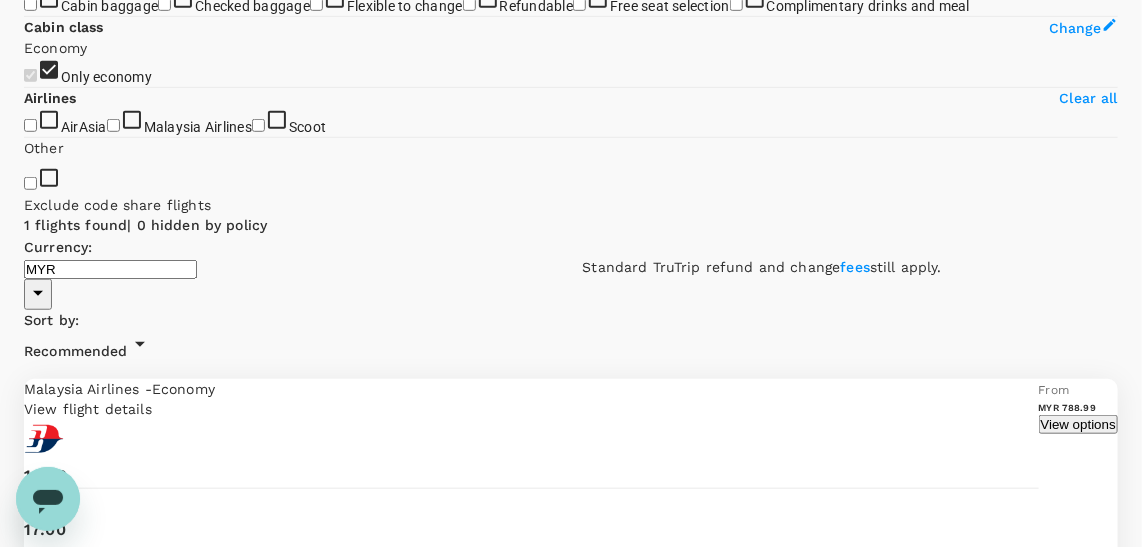 drag, startPoint x: 789, startPoint y: 279, endPoint x: 1139, endPoint y: 279, distance: 350 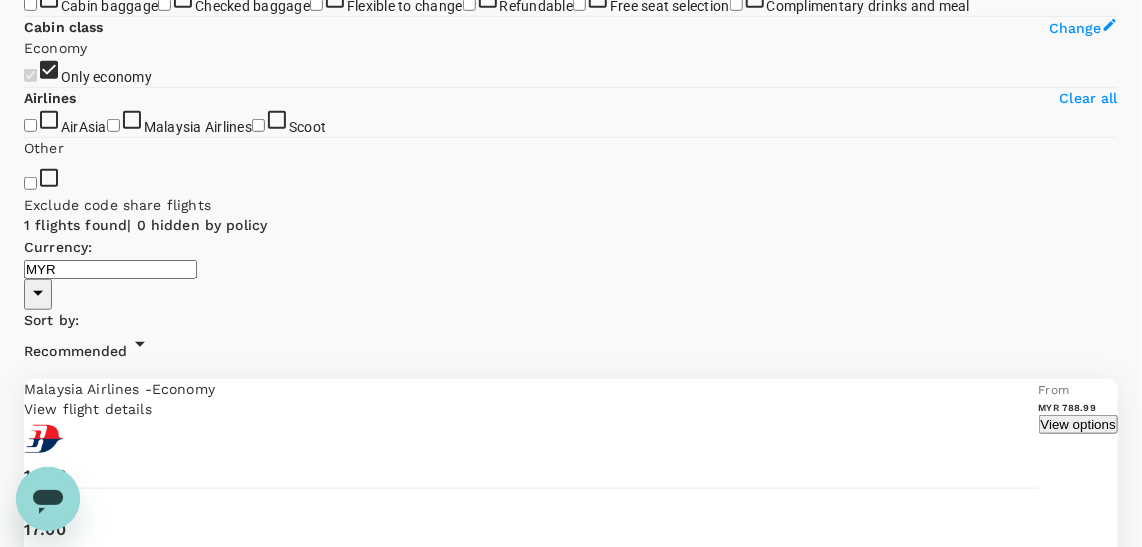 click on "MYR 830.86" at bounding box center [471, 3291] 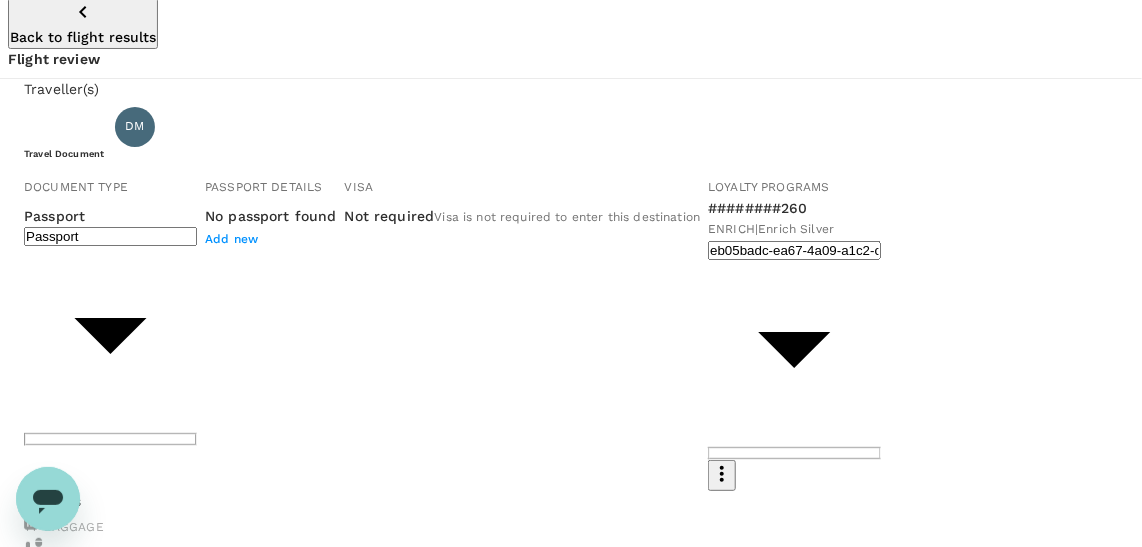 scroll, scrollTop: 0, scrollLeft: 0, axis: both 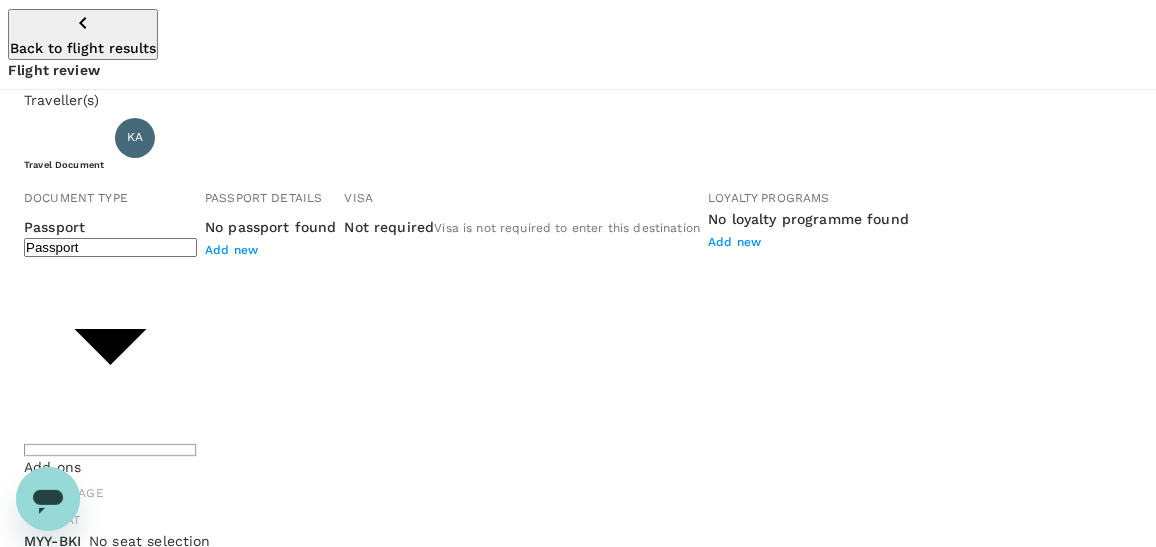 click on "Back to flight results Flight review Traveller(s) Traveller   1 : KA KHAIRI   ABDUL AZIZ Travel Document Document type Passport Passport ​ Passport details No passport found Add new Visa Not required Visa is not required to enter this destination Loyalty programs No loyalty programme found Add new Add ons Baggage Seat MYY  -  BKI No seat selection + MYR 0.00 Special request Add any special requests here. Our support team will attend to it and reach out to you as soon as possible. Add request You've selected Wednesday, 30 Jul 2025 21:25 22:15 MYY Direct ,  0h 50min BKI View flight details Price summary Total fare (1 traveller(s)) MYR 237.55 Air fare MYR 116.50 Baggage fee MYR 72.65 Seat fee MYR 48.40 Service fee MYR 16.63 Total MYR 254.18 Continue to payment details Some travellers require a valid travel document to proceed with this booking by TruTrip  ( 3.47.1   ) View details Edit Add new" at bounding box center [578, 781] 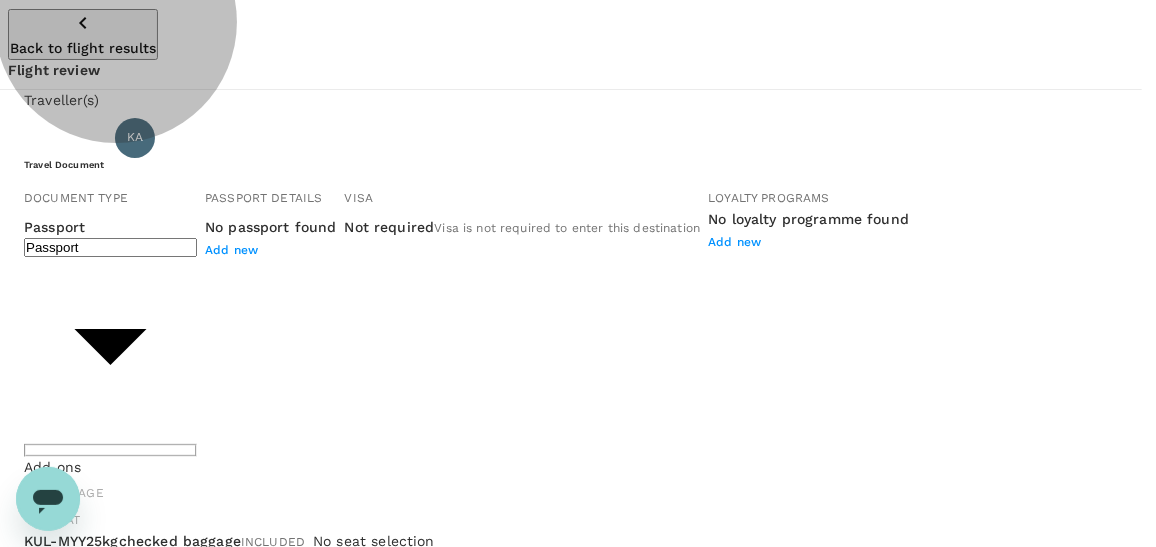 click on "ID card" at bounding box center (571, 1819) 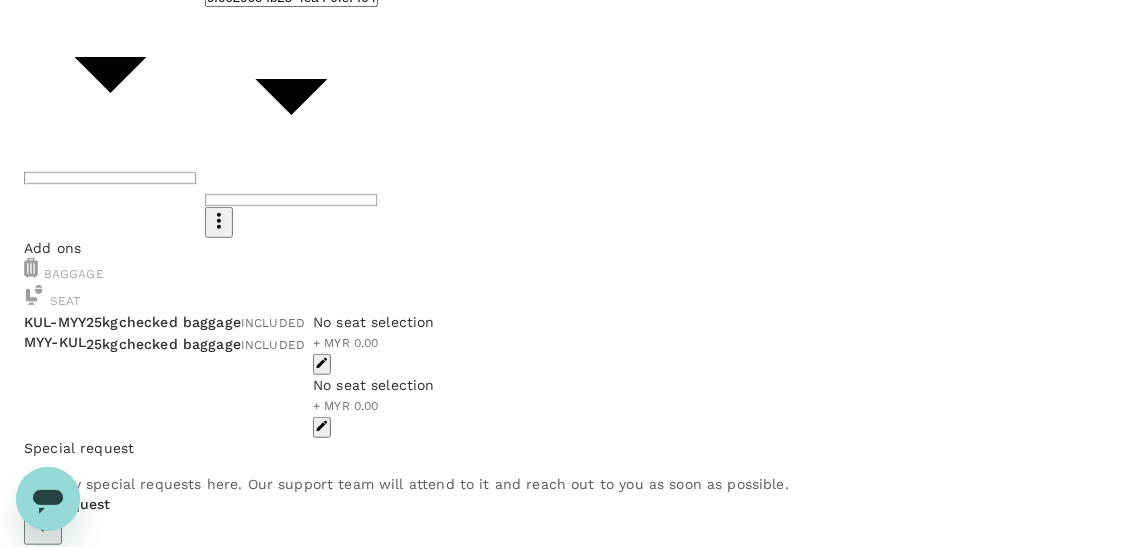 scroll, scrollTop: 272, scrollLeft: 0, axis: vertical 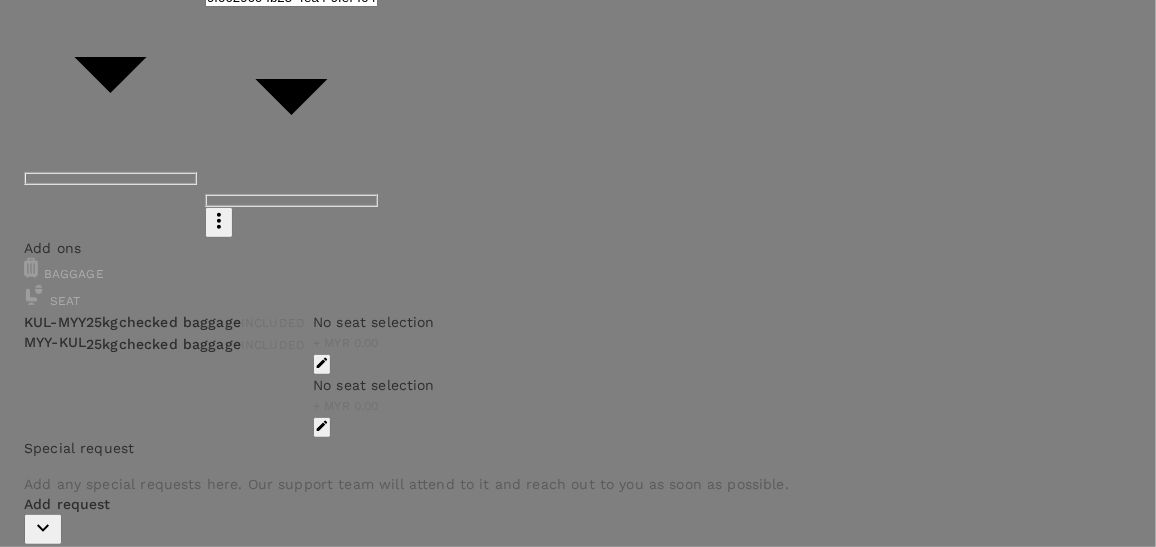 click on "Continue to   MYY - KUL" at bounding box center [136, 1908] 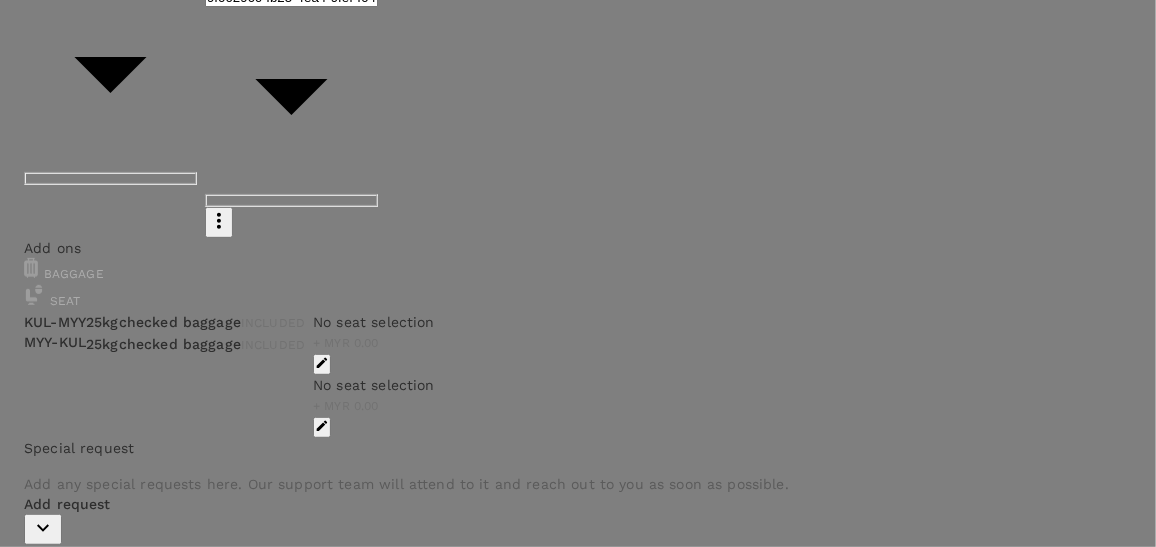 click on "Finish" at bounding box center [571, 2843] 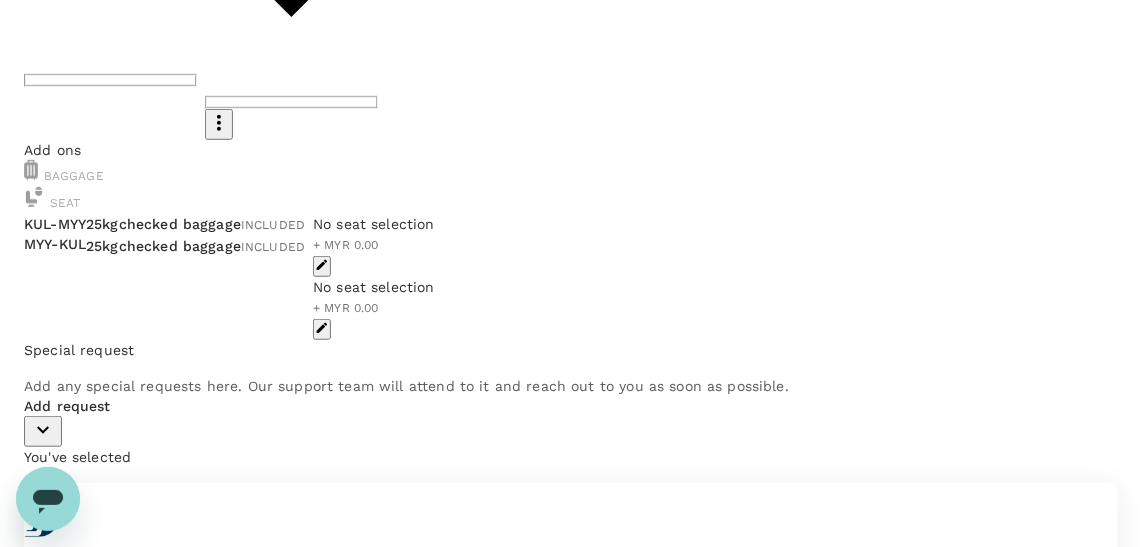 scroll, scrollTop: 452, scrollLeft: 0, axis: vertical 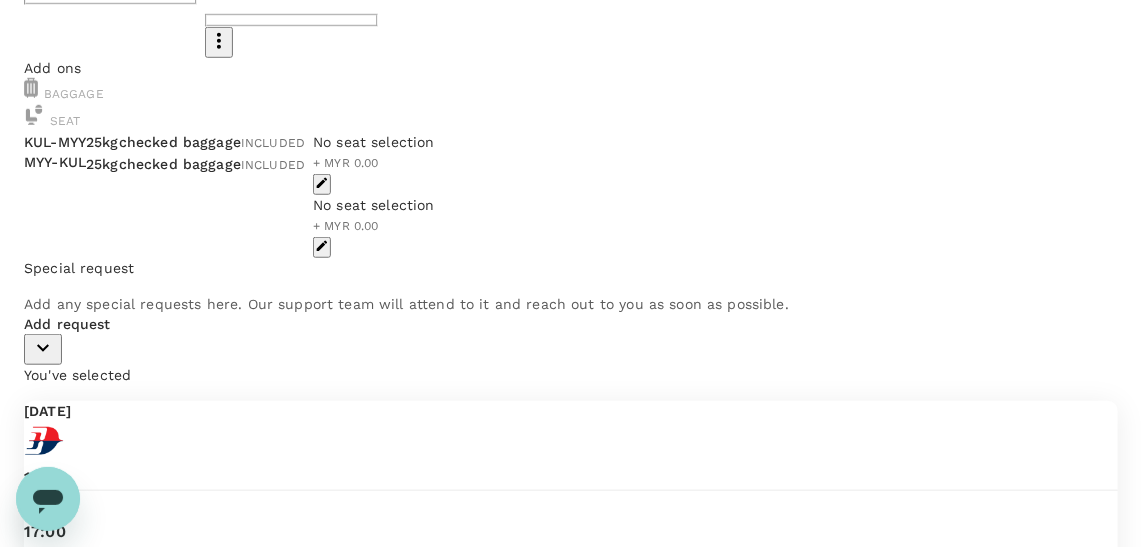 click on "Add request" at bounding box center (571, 339) 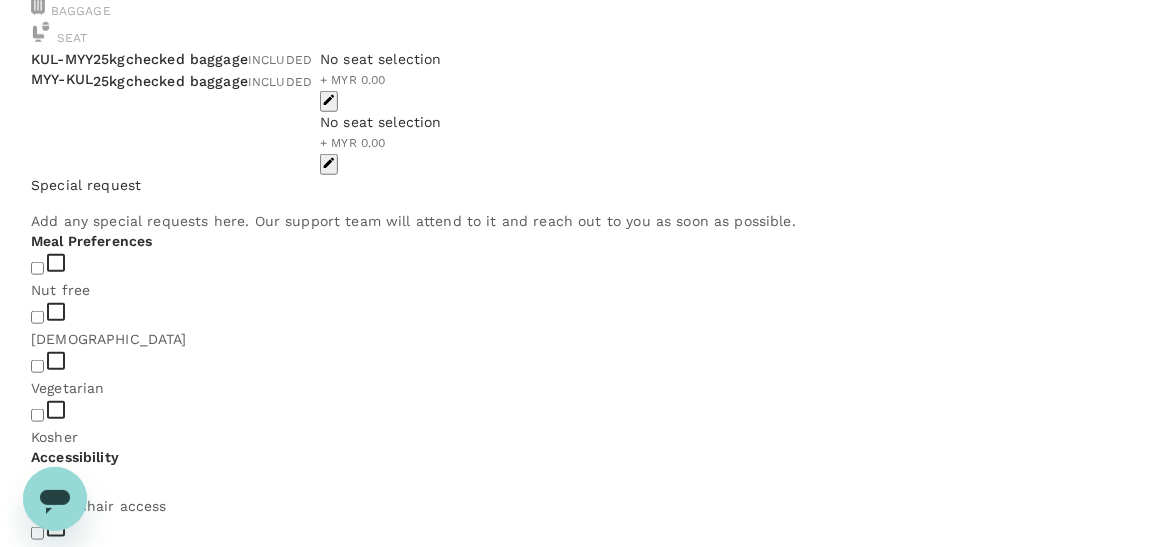 scroll, scrollTop: 633, scrollLeft: 0, axis: vertical 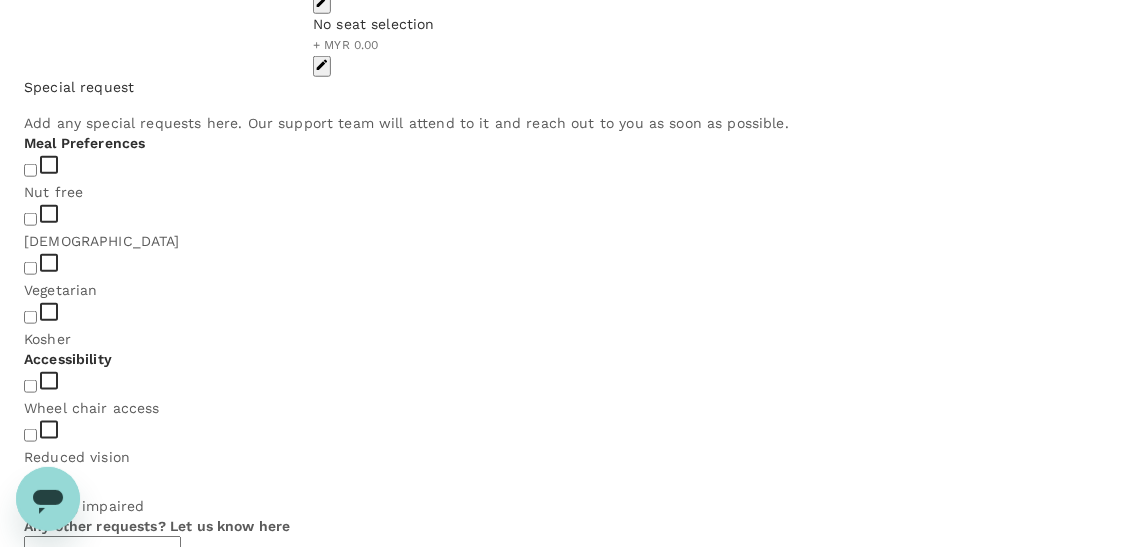 click at bounding box center [30, 219] 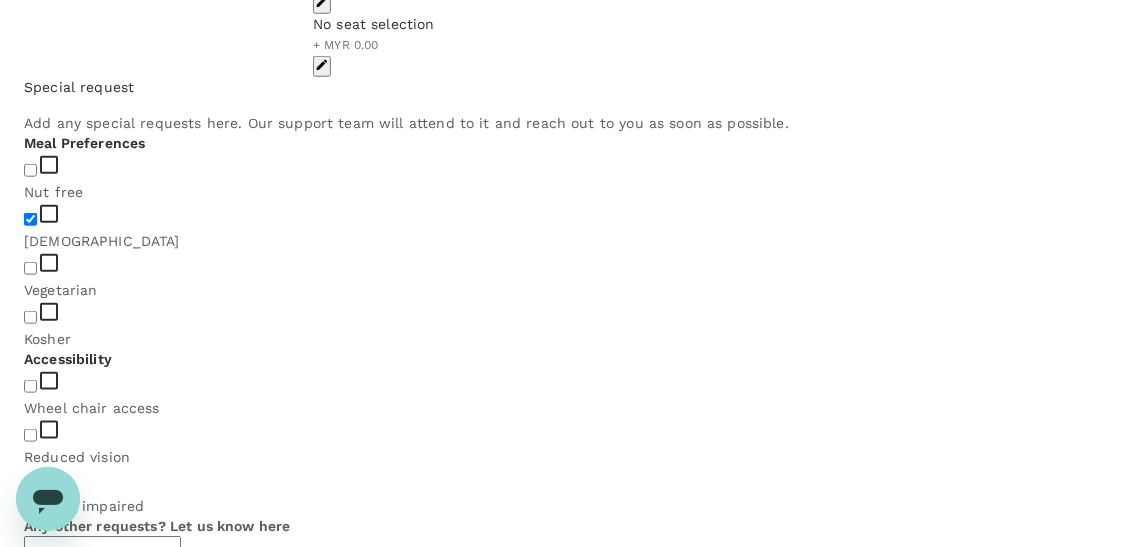 checkbox on "true" 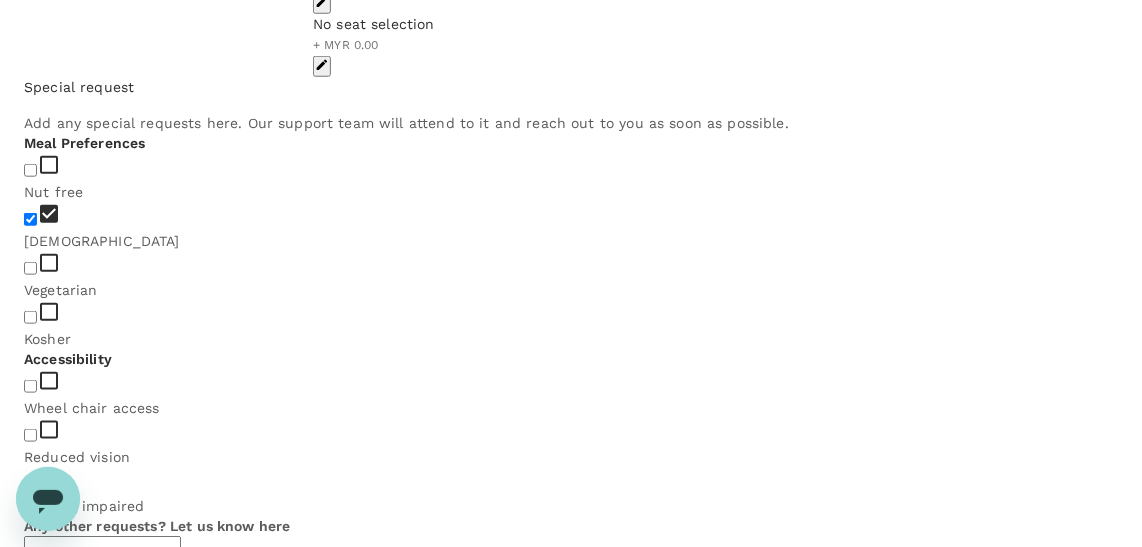 click on "Continue to payment details" at bounding box center [108, 1557] 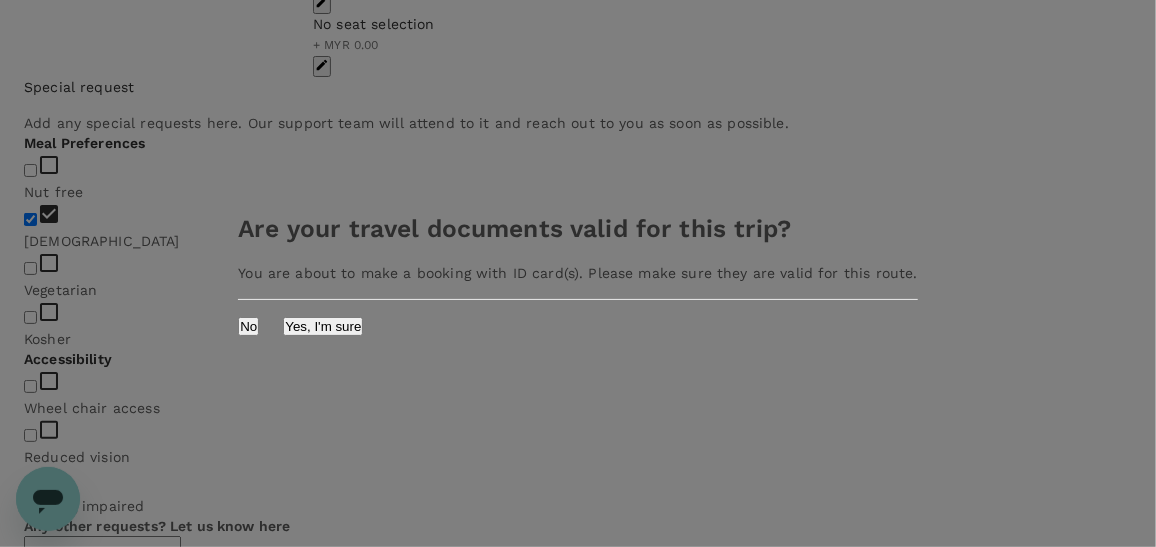 click on "Yes, I'm sure" at bounding box center [323, 326] 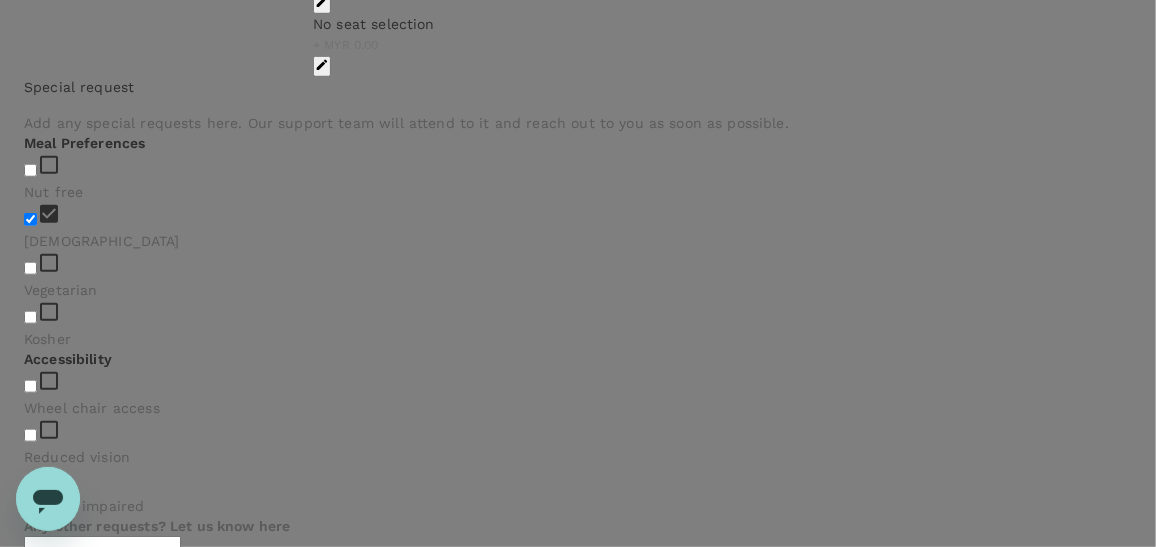 click at bounding box center [102, 4247] 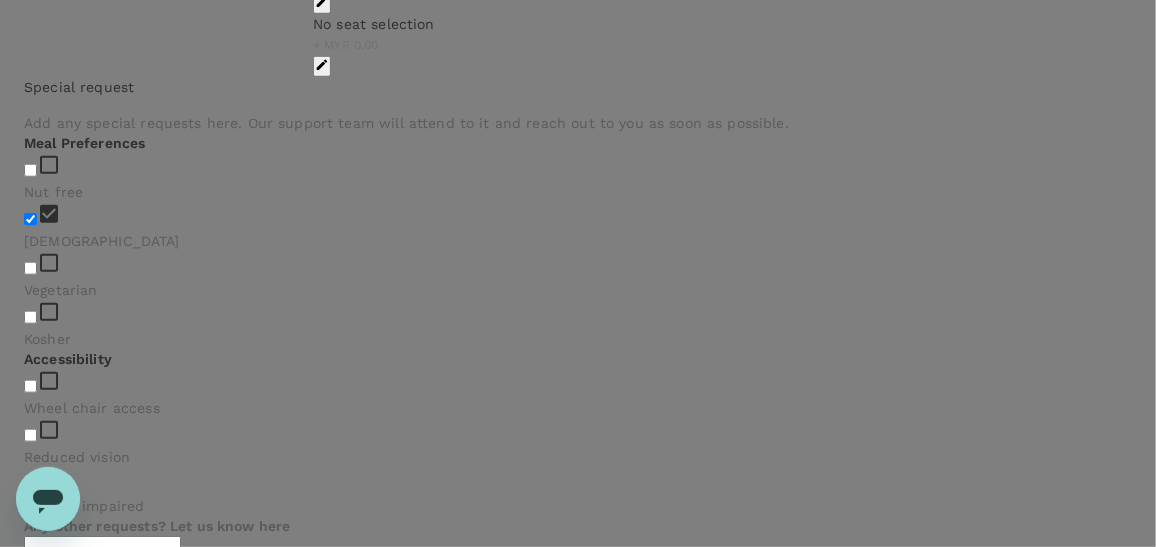 scroll, scrollTop: 0, scrollLeft: 0, axis: both 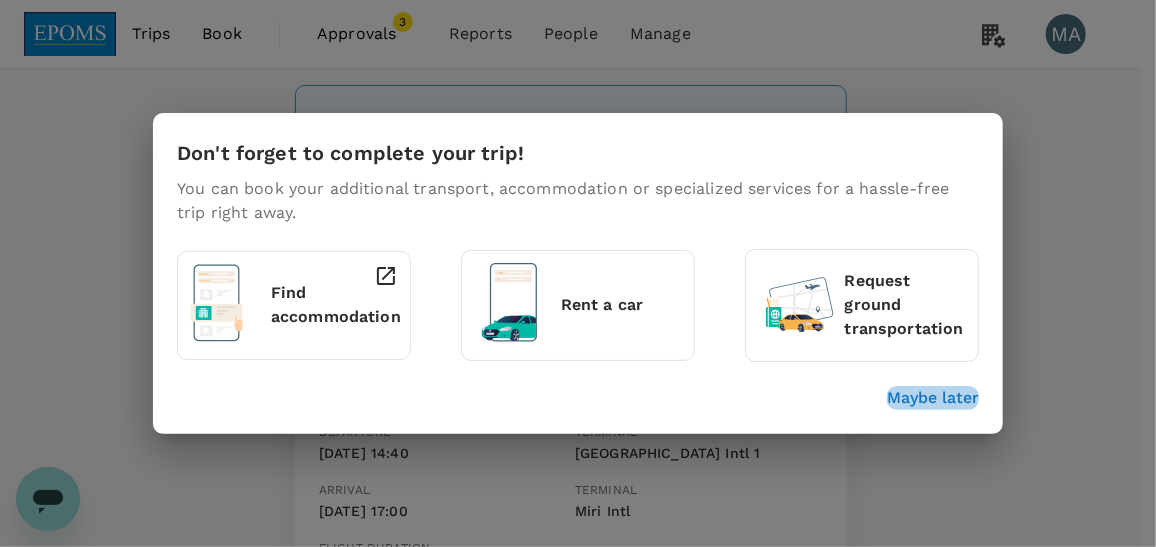 click on "Maybe later" at bounding box center [933, 398] 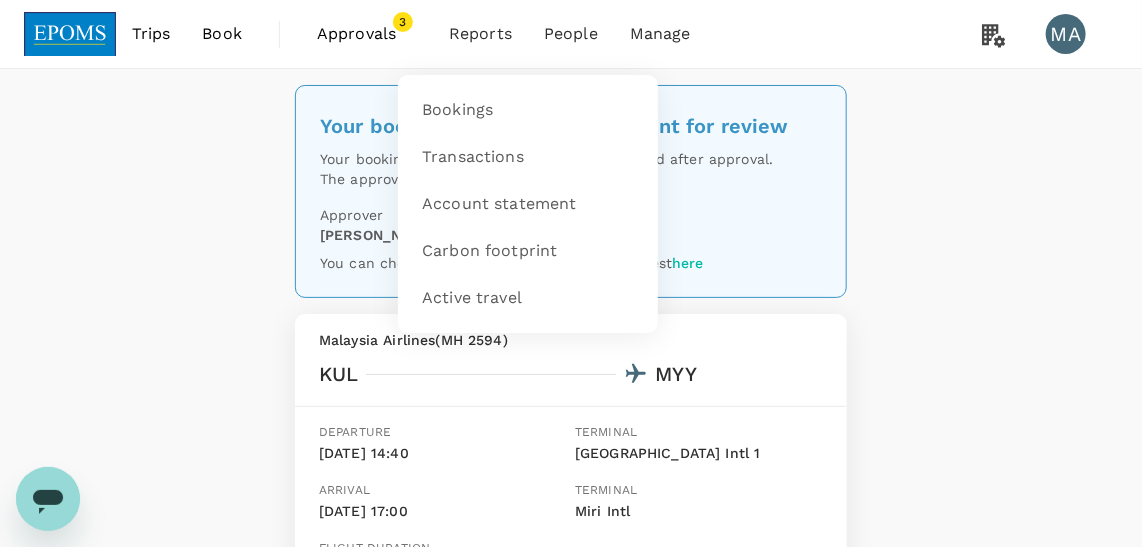click on "Reports" at bounding box center [480, 34] 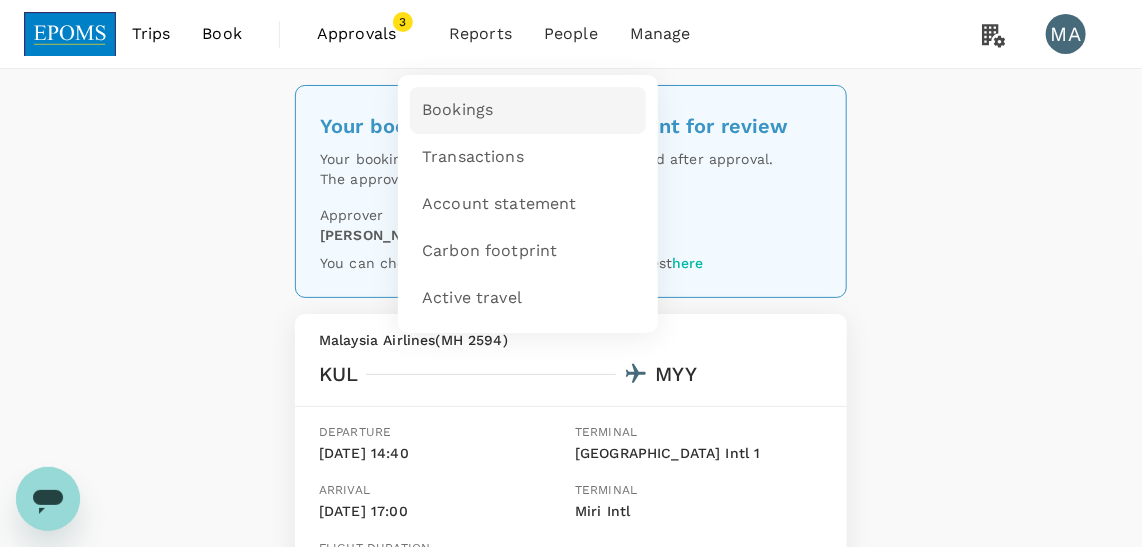 click on "Bookings" at bounding box center [528, 110] 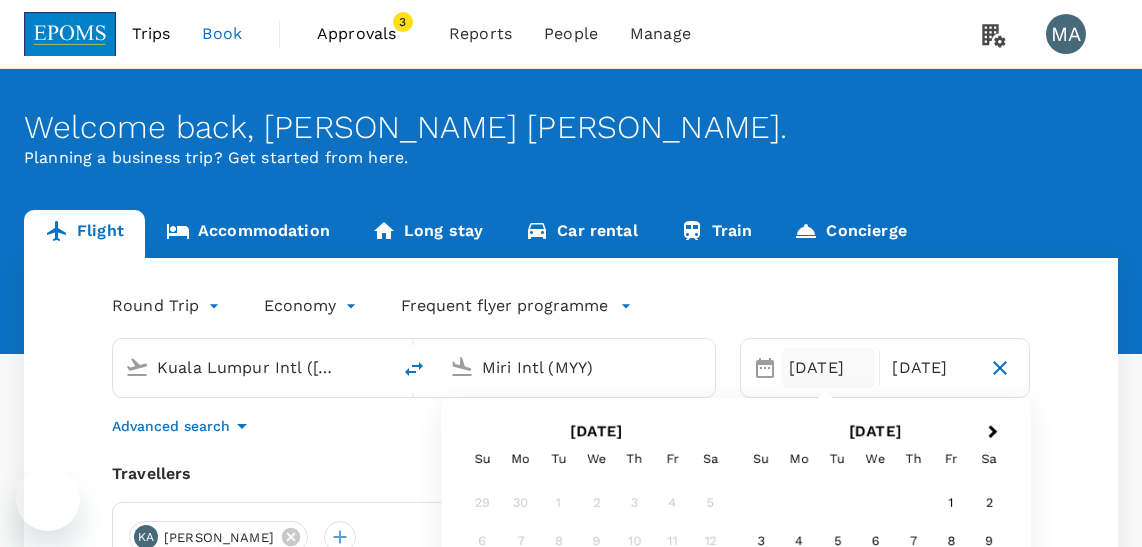 scroll, scrollTop: 272, scrollLeft: 0, axis: vertical 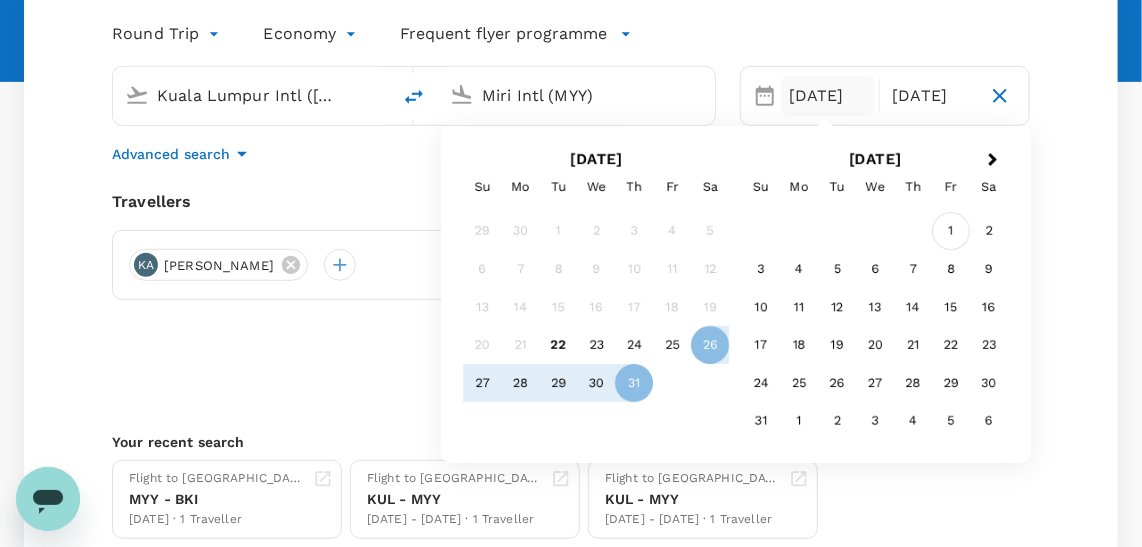 click on "1" at bounding box center [951, 232] 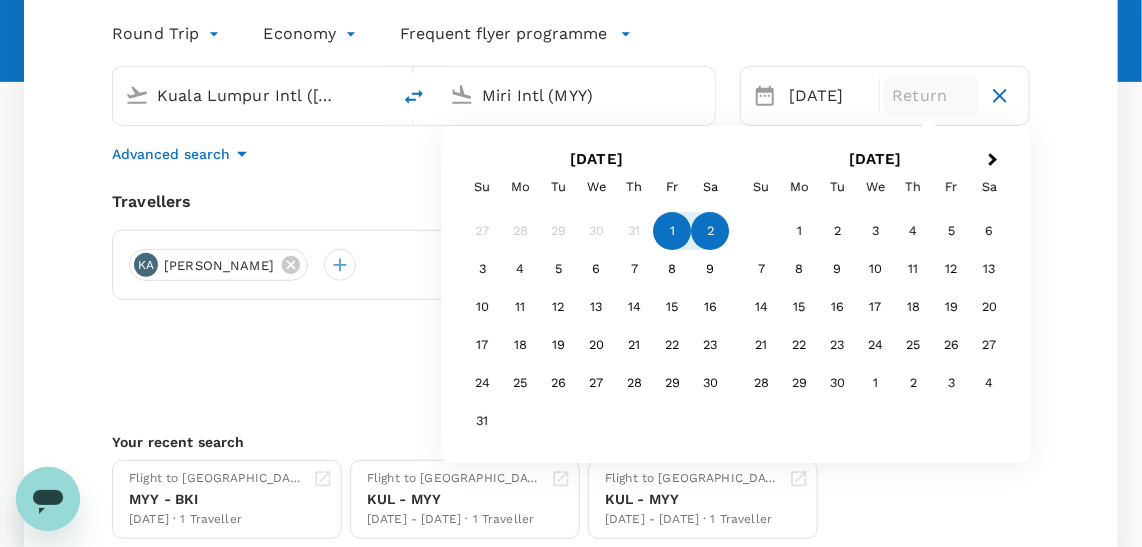 click on "2" at bounding box center (711, 232) 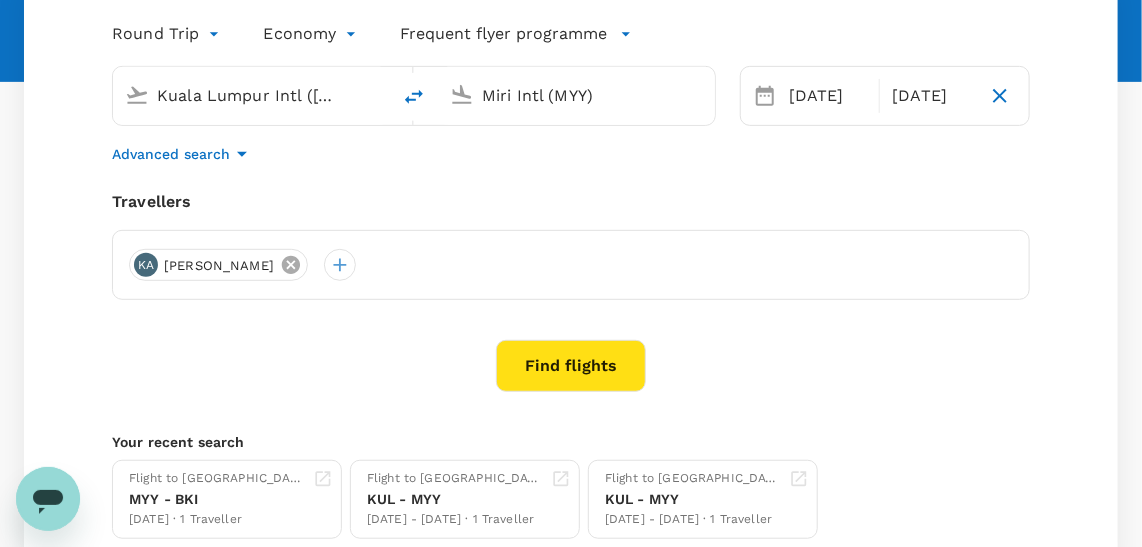 click 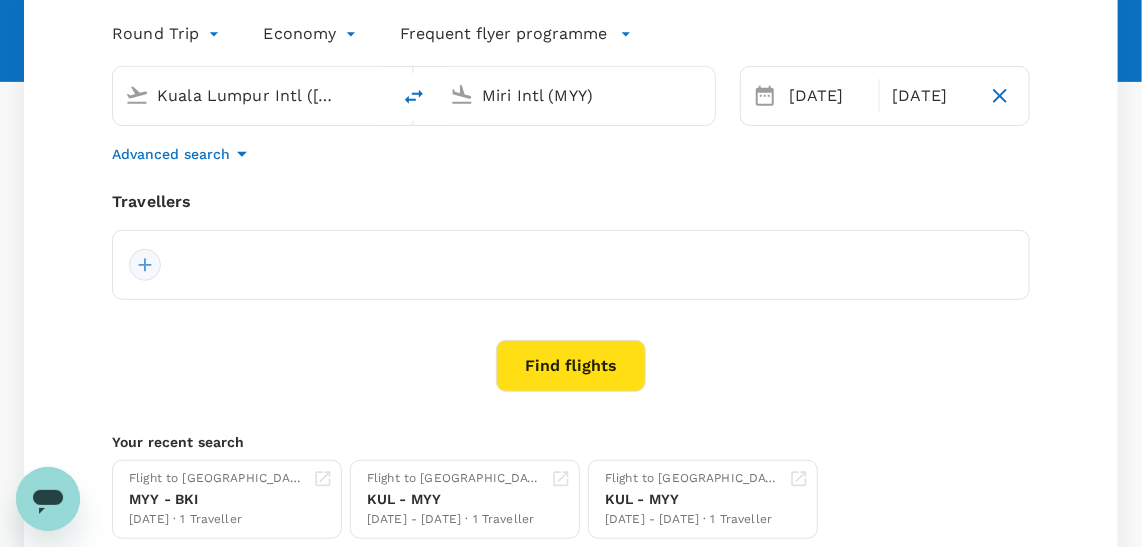 drag, startPoint x: 124, startPoint y: 250, endPoint x: 136, endPoint y: 256, distance: 13.416408 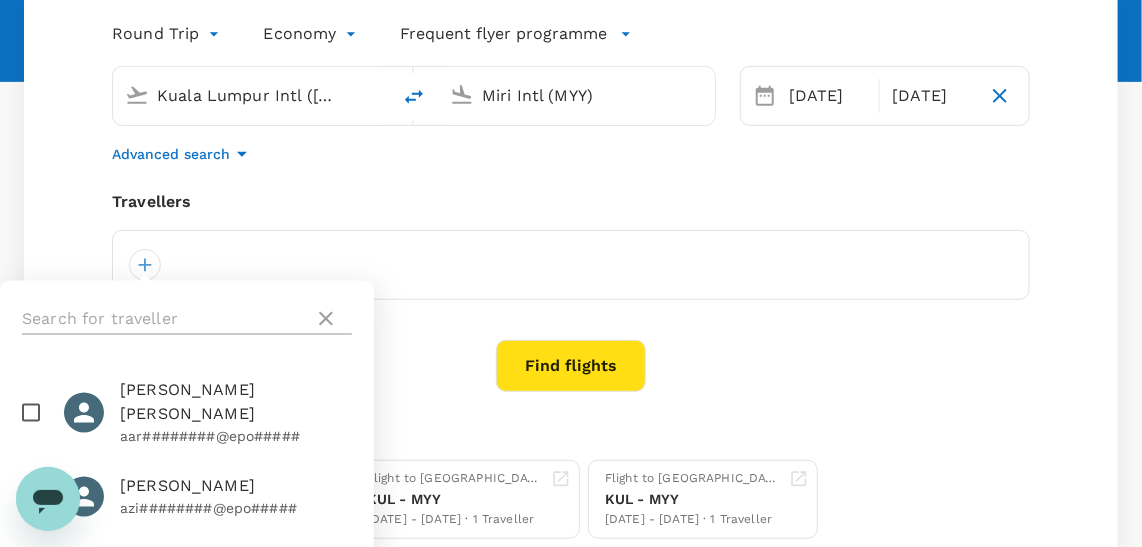 click at bounding box center [164, 319] 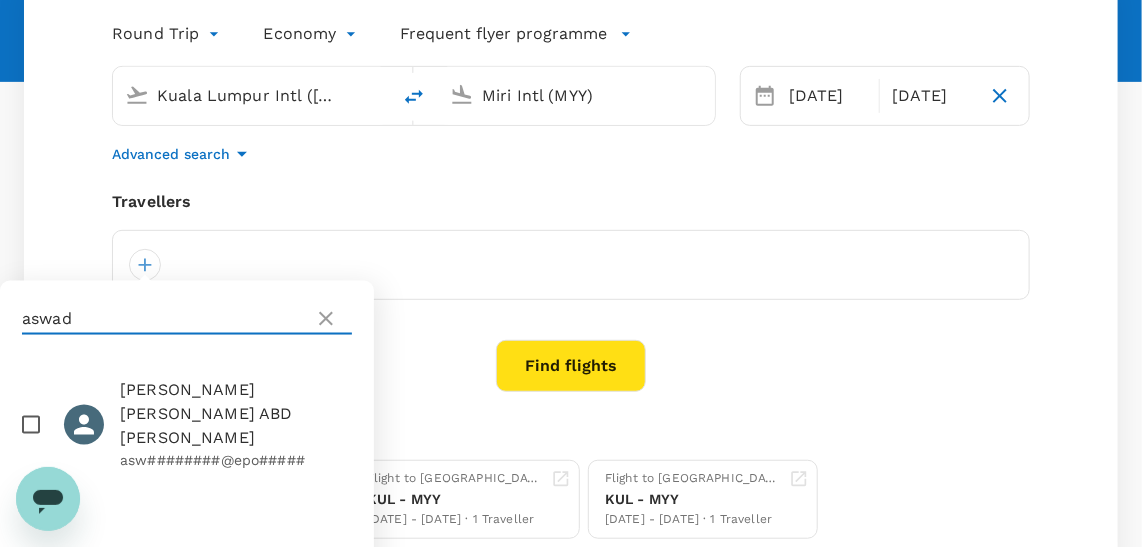 type on "aswad" 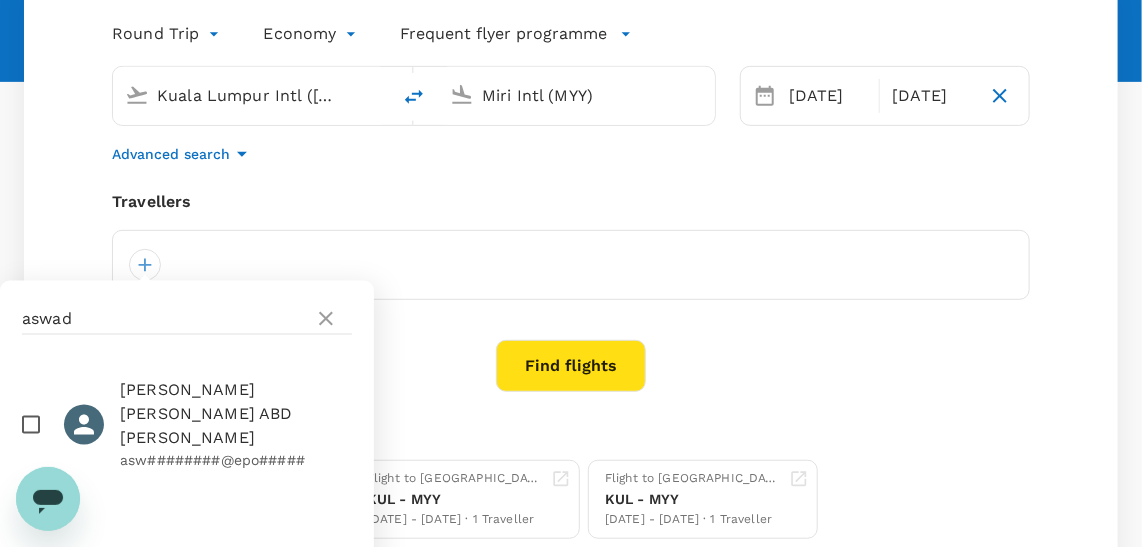 click at bounding box center (31, 425) 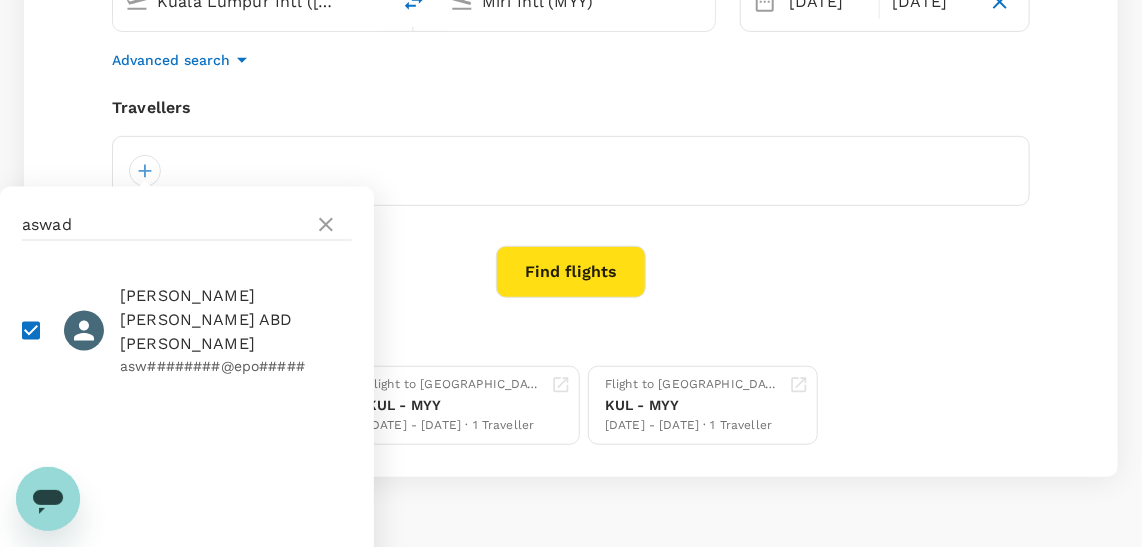 scroll, scrollTop: 417, scrollLeft: 0, axis: vertical 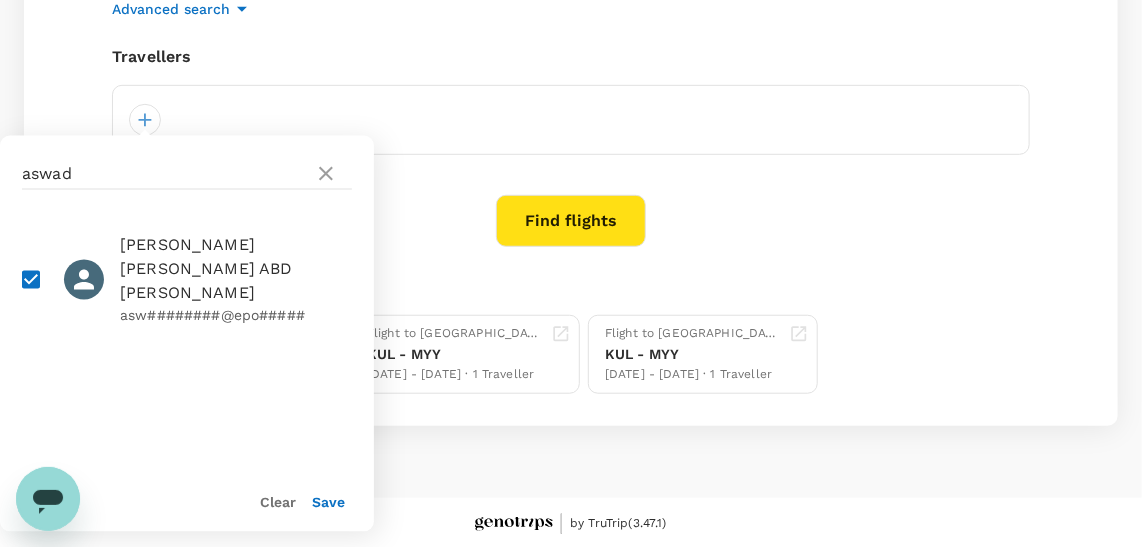 drag, startPoint x: 306, startPoint y: 481, endPoint x: 325, endPoint y: 496, distance: 24.207438 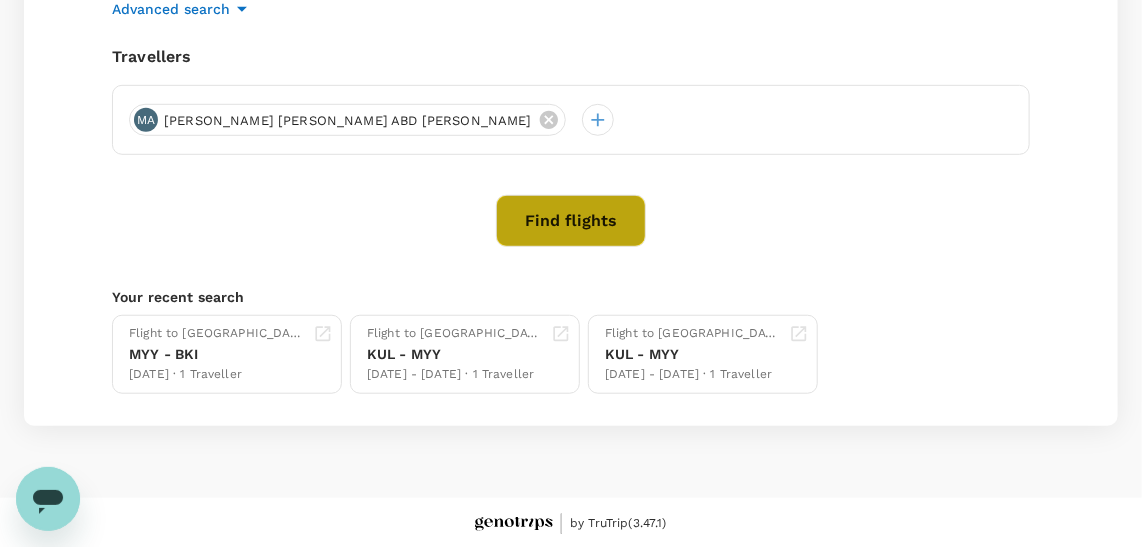 click on "Find flights" at bounding box center [571, 221] 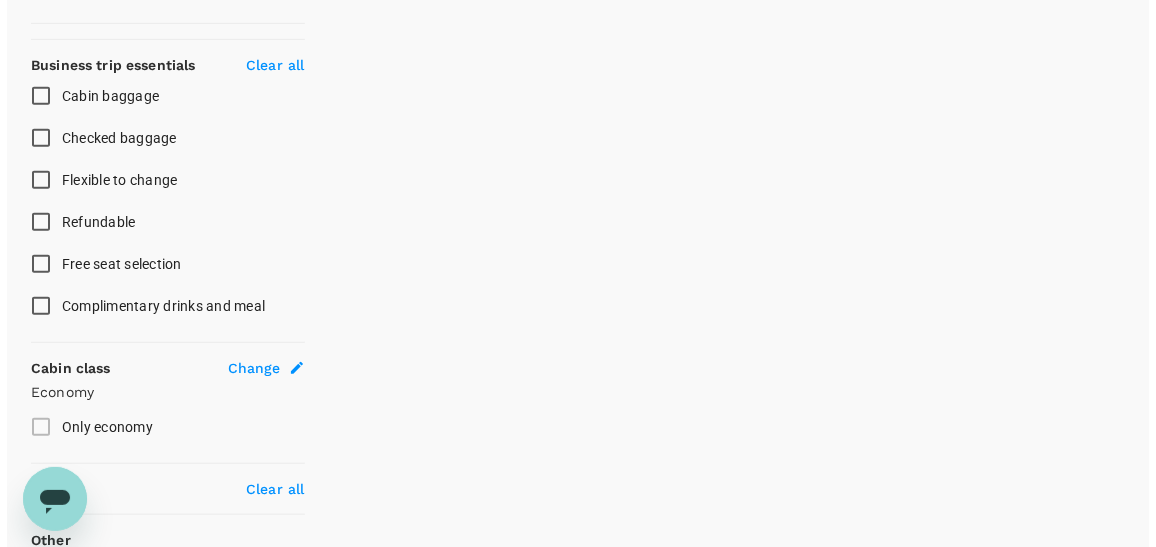 scroll, scrollTop: 0, scrollLeft: 0, axis: both 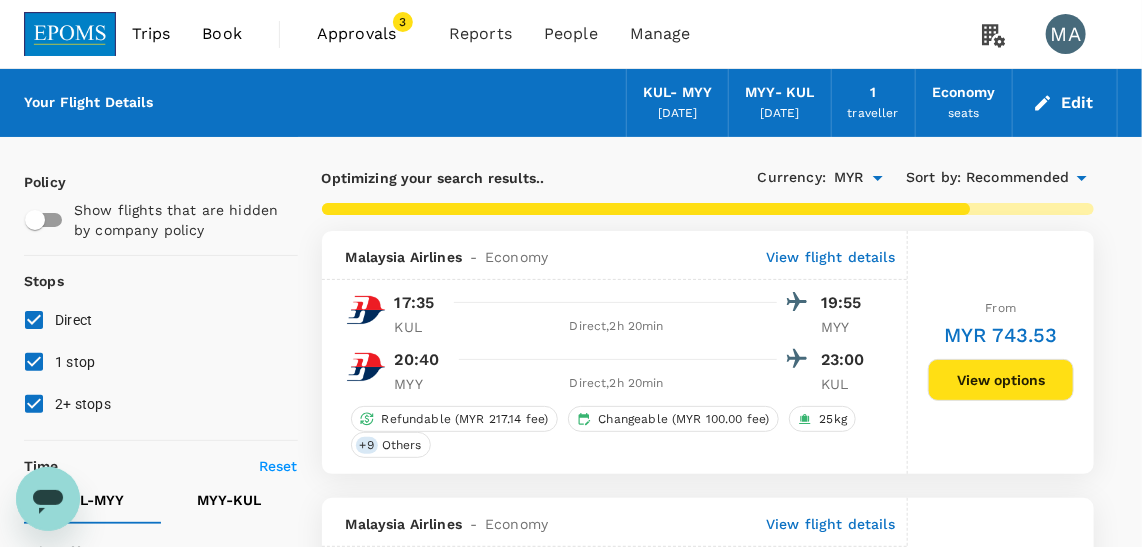 type on "800" 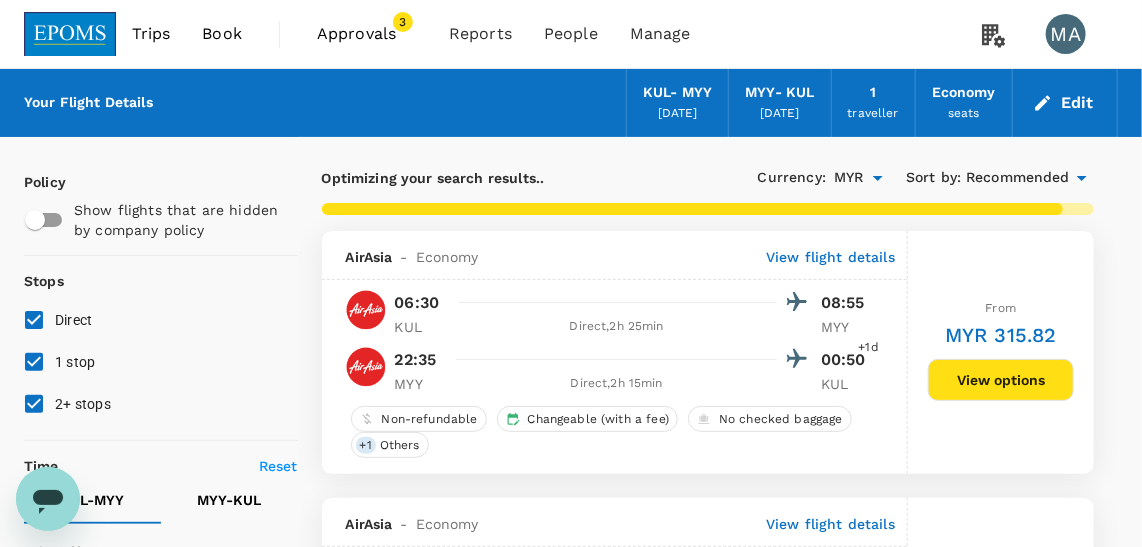 type on "1020" 